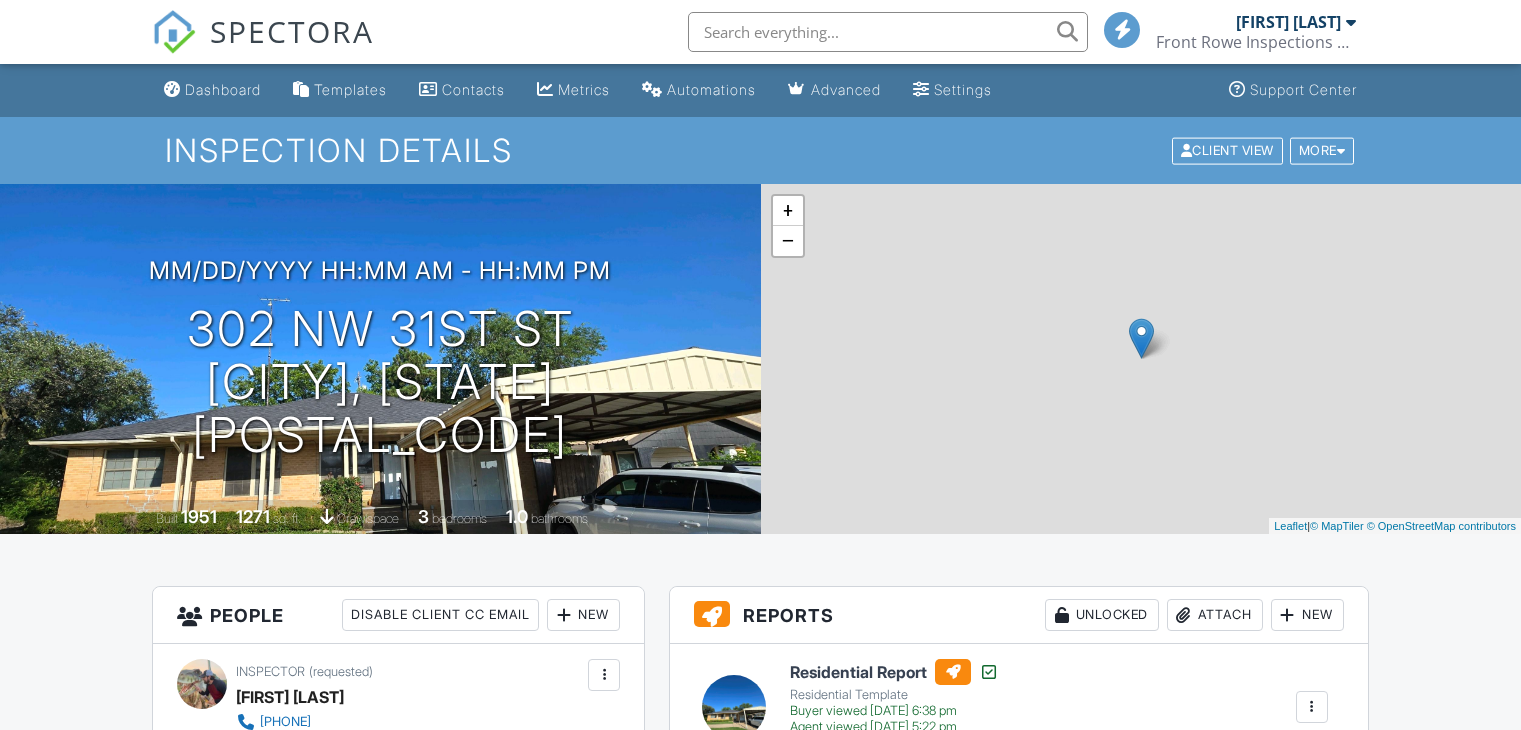 scroll, scrollTop: 0, scrollLeft: 0, axis: both 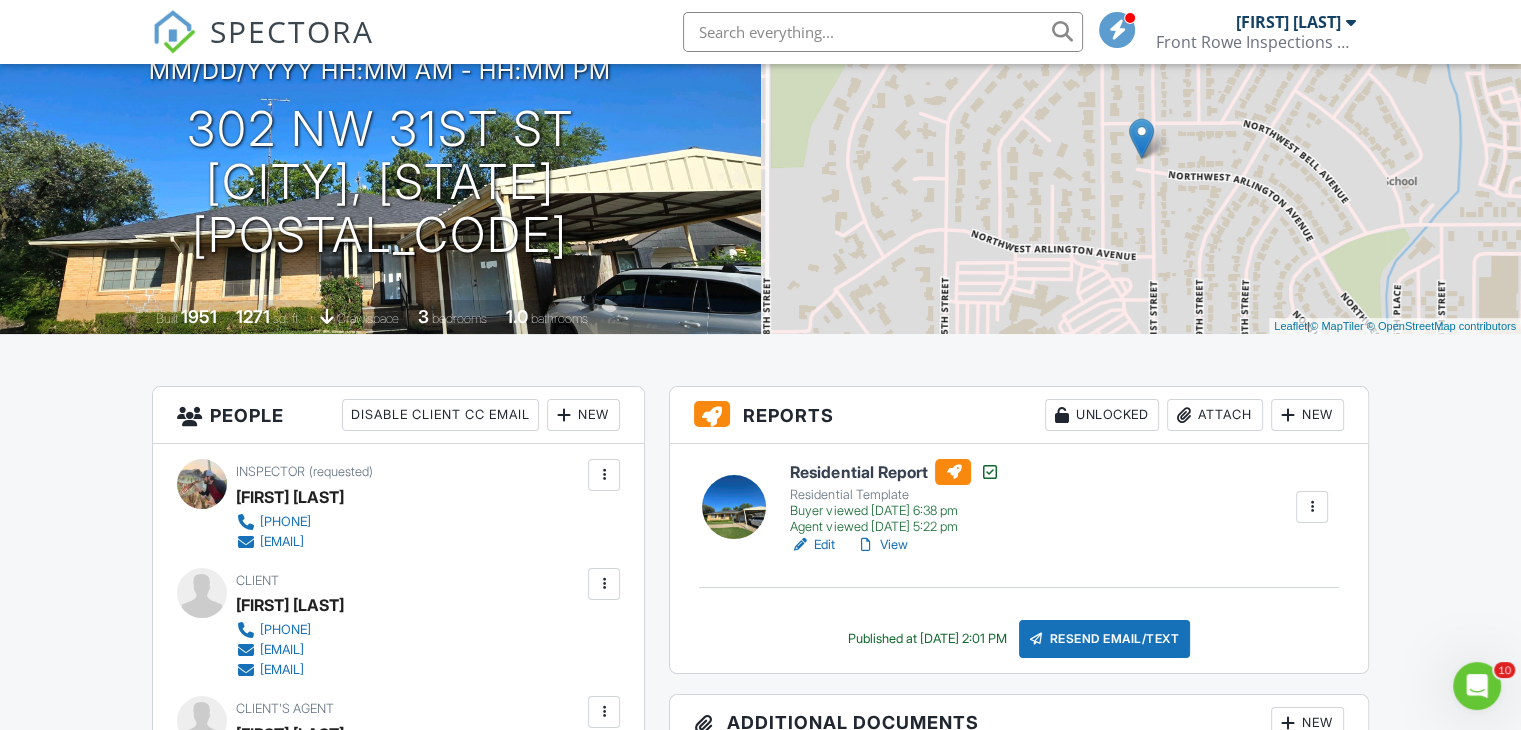 click on "View" at bounding box center (881, 545) 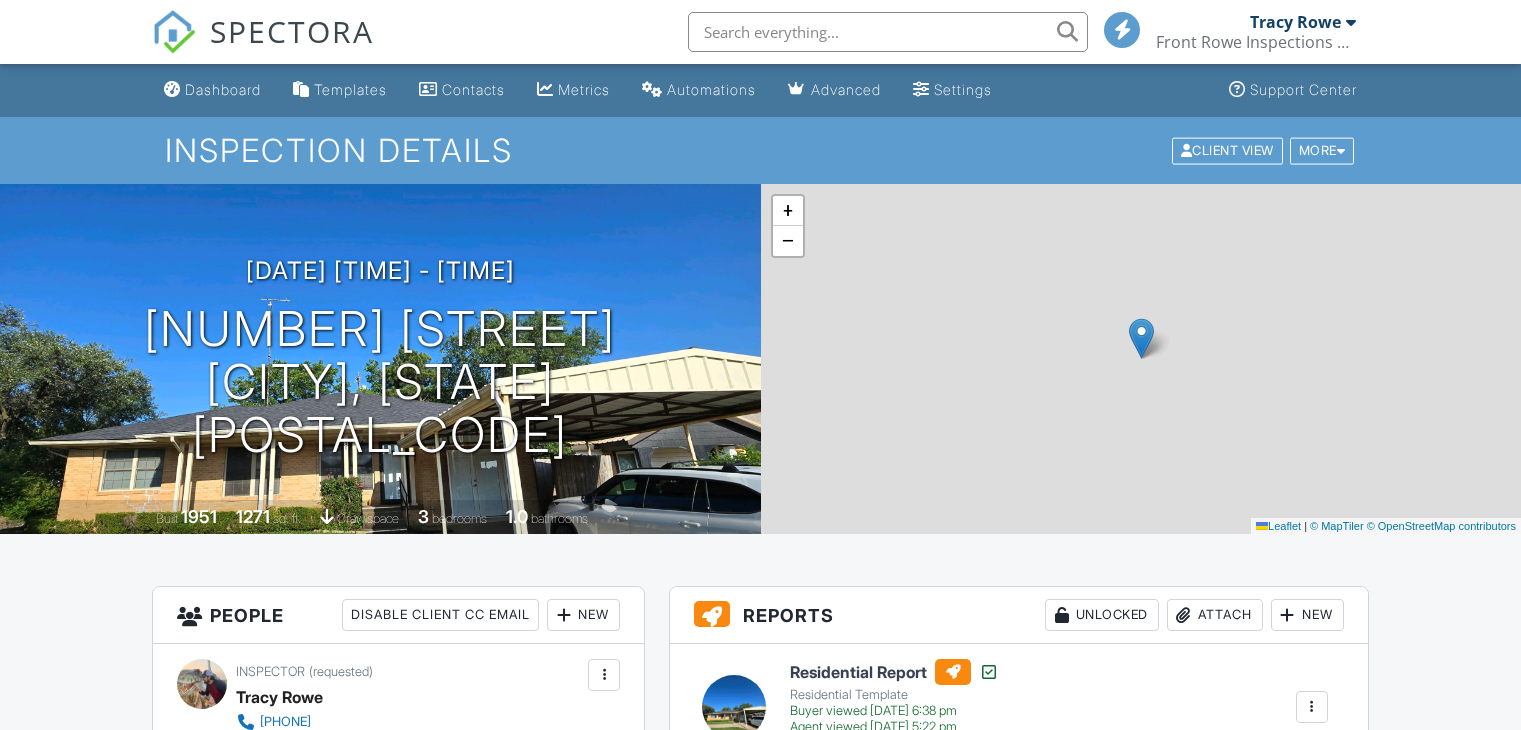 scroll, scrollTop: 0, scrollLeft: 0, axis: both 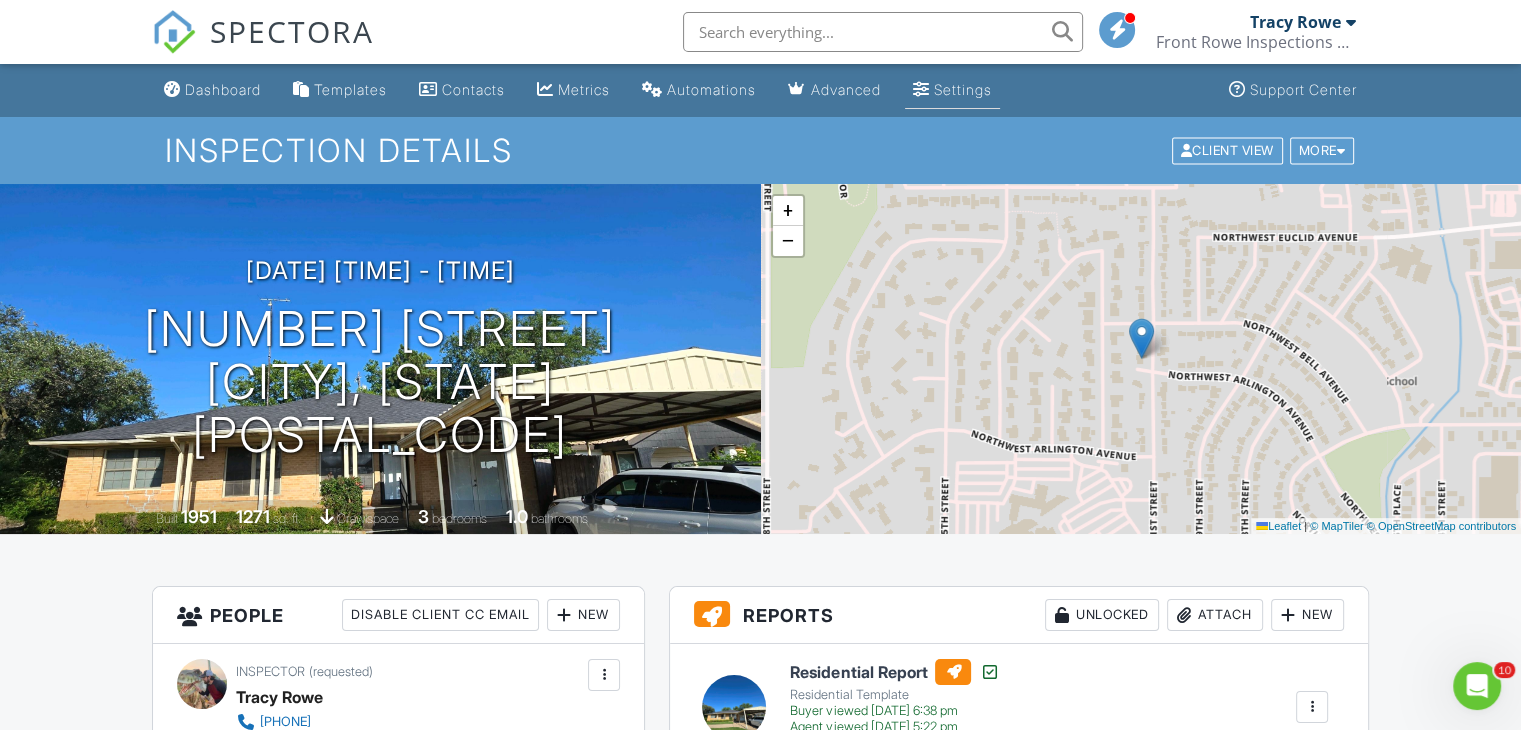 click on "Settings" at bounding box center [963, 89] 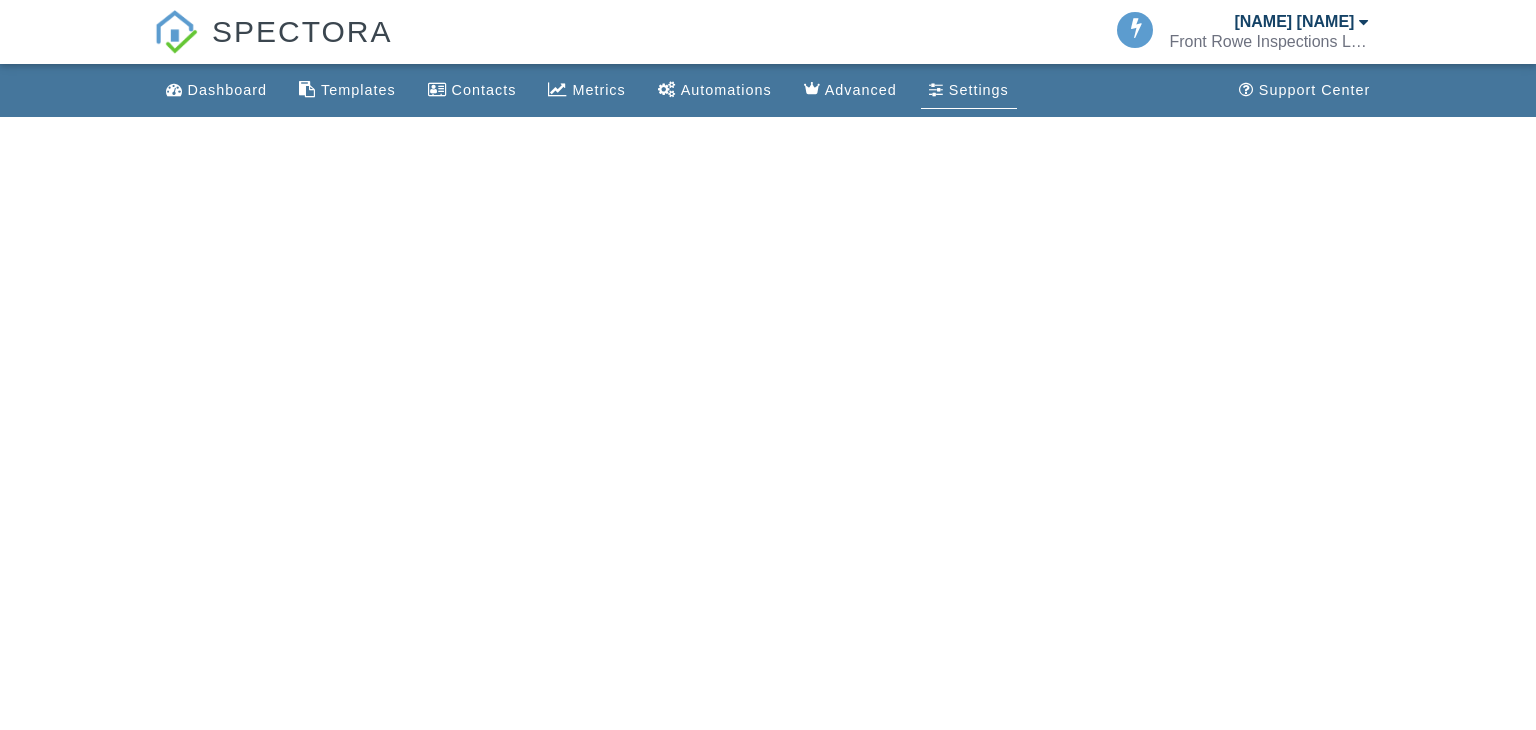scroll, scrollTop: 0, scrollLeft: 0, axis: both 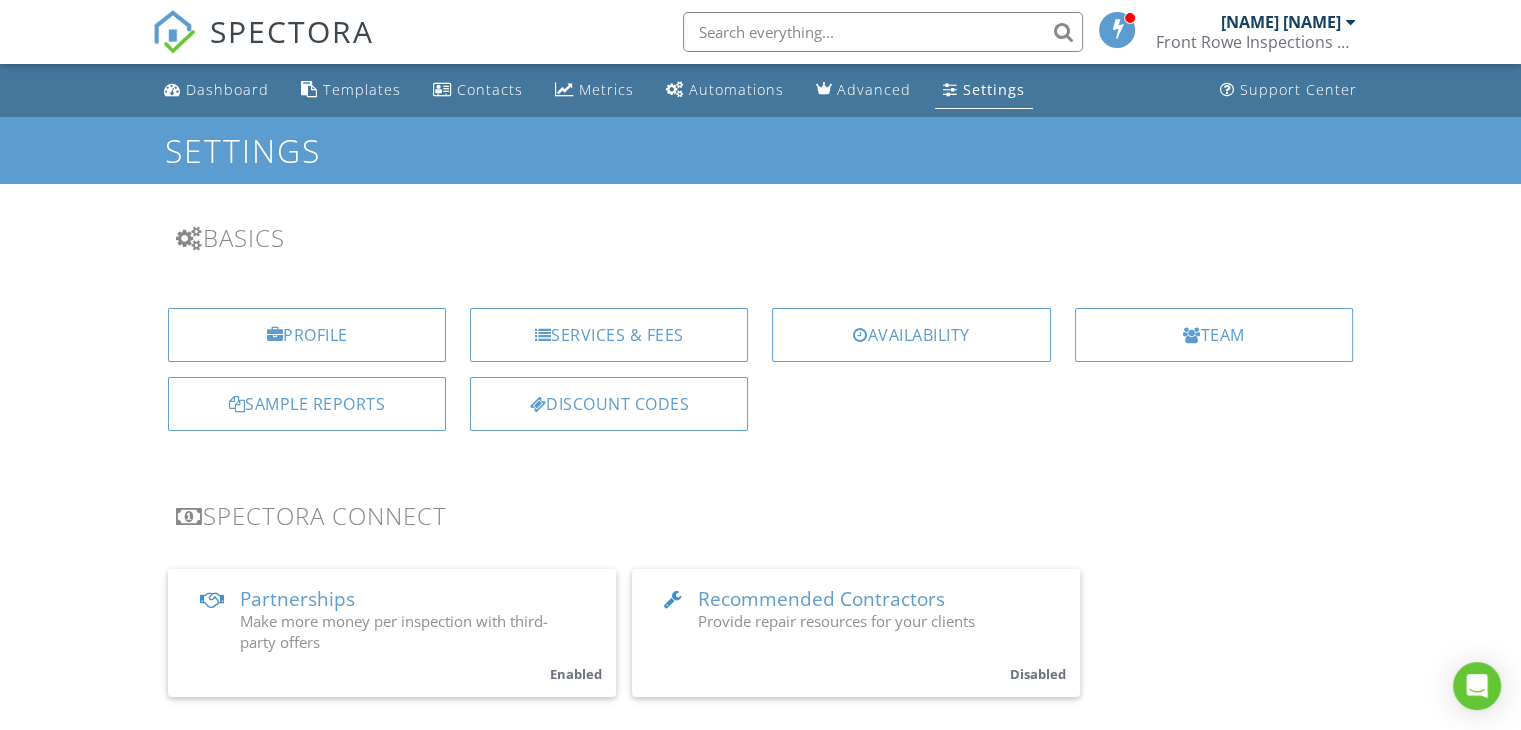 click on "Services & Fees" at bounding box center (609, 335) 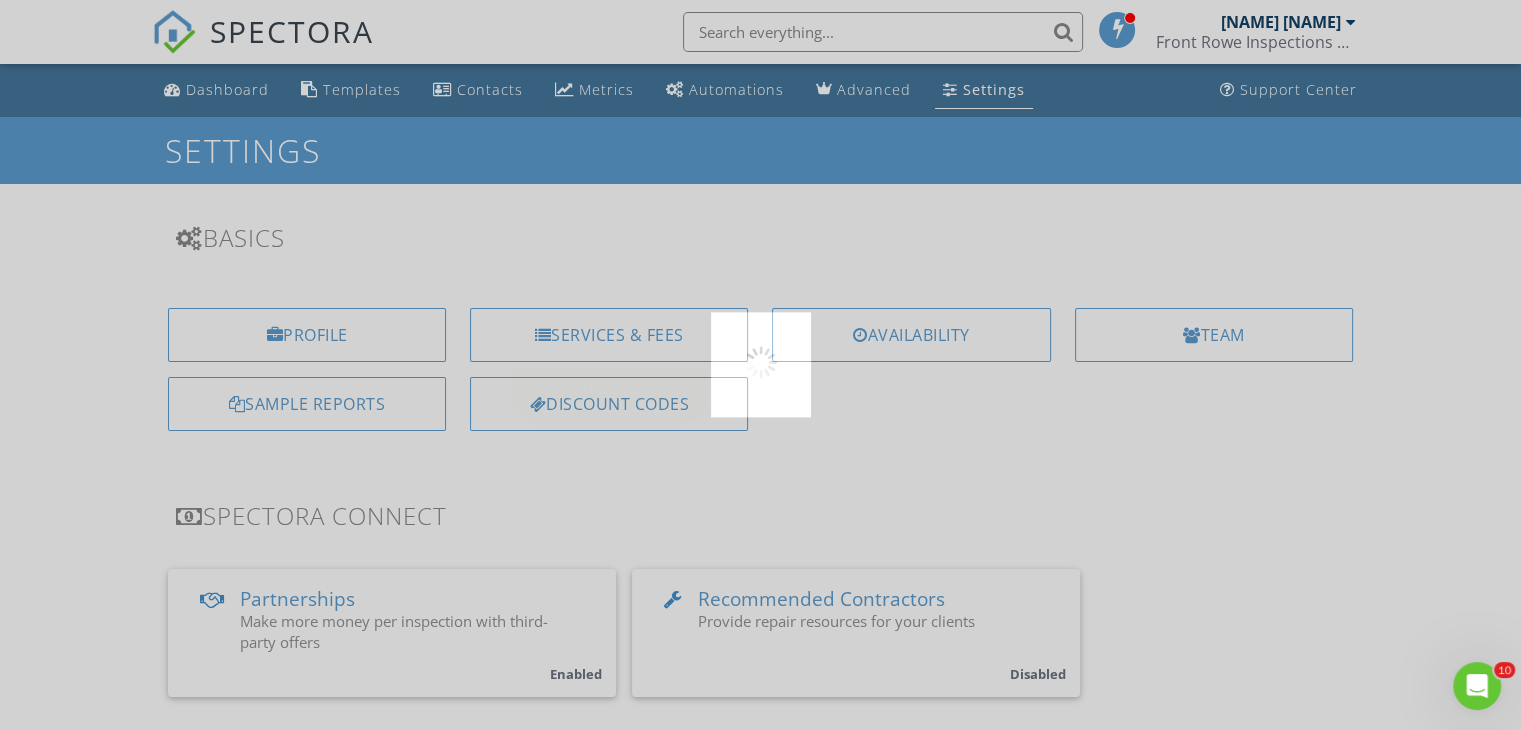 scroll, scrollTop: 0, scrollLeft: 0, axis: both 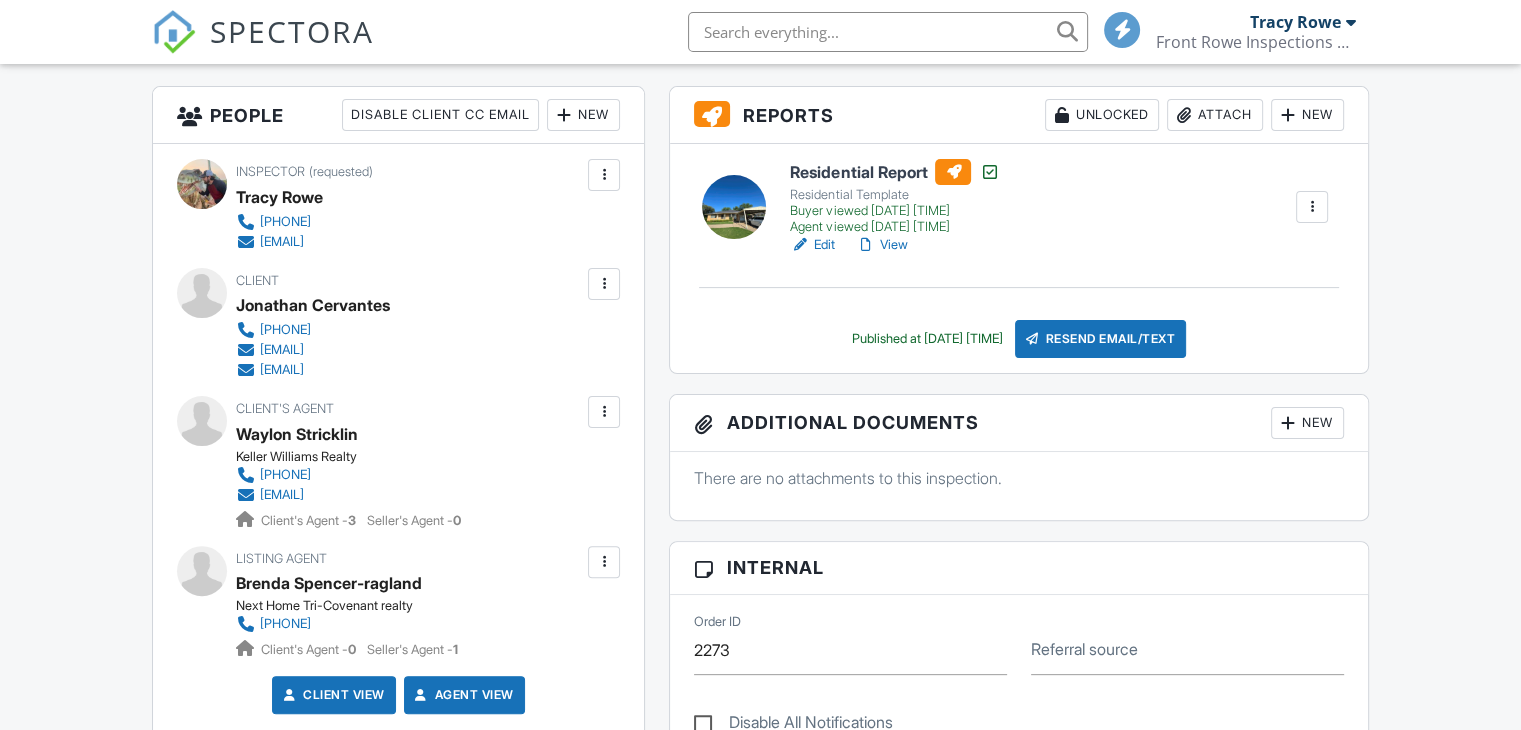 click on "View" at bounding box center (881, 245) 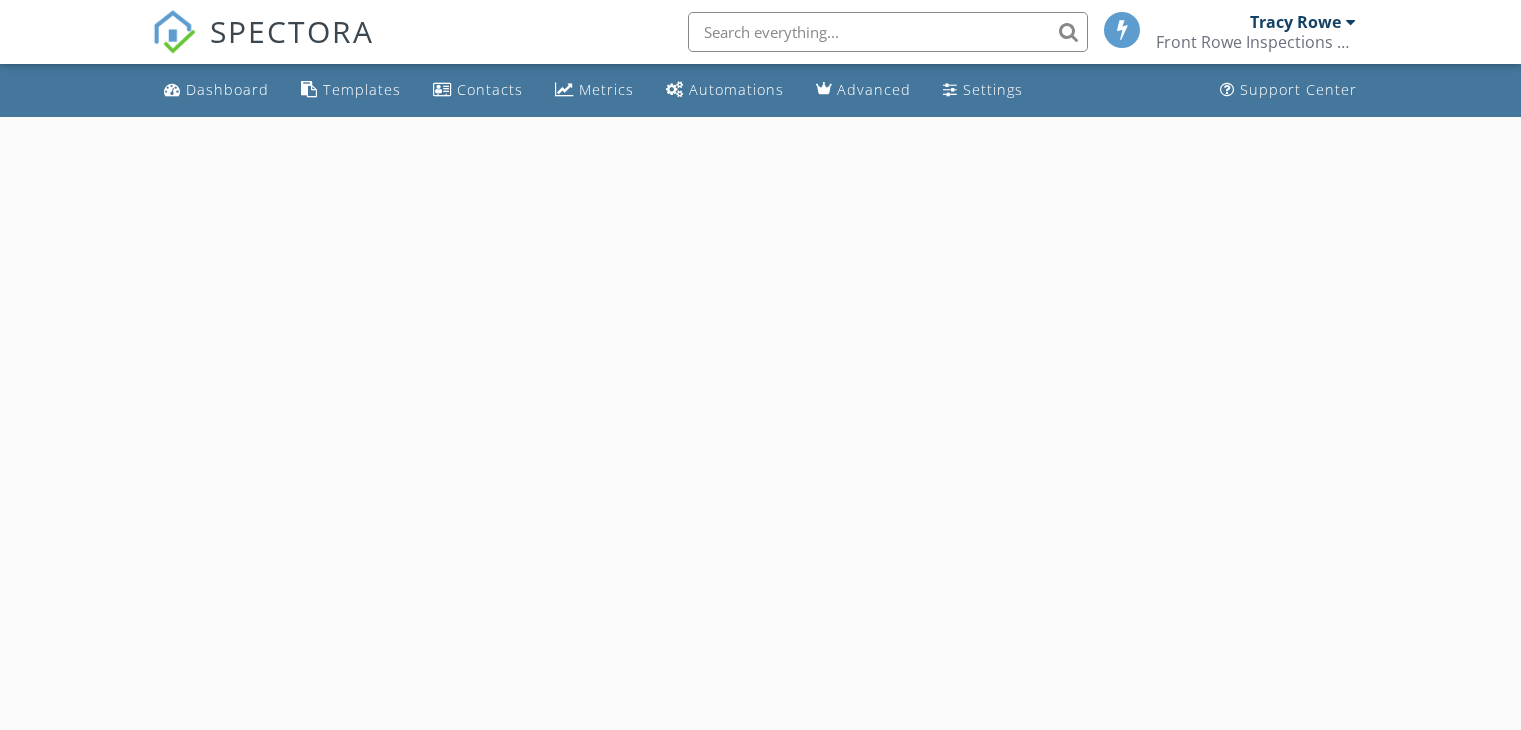 scroll, scrollTop: 0, scrollLeft: 0, axis: both 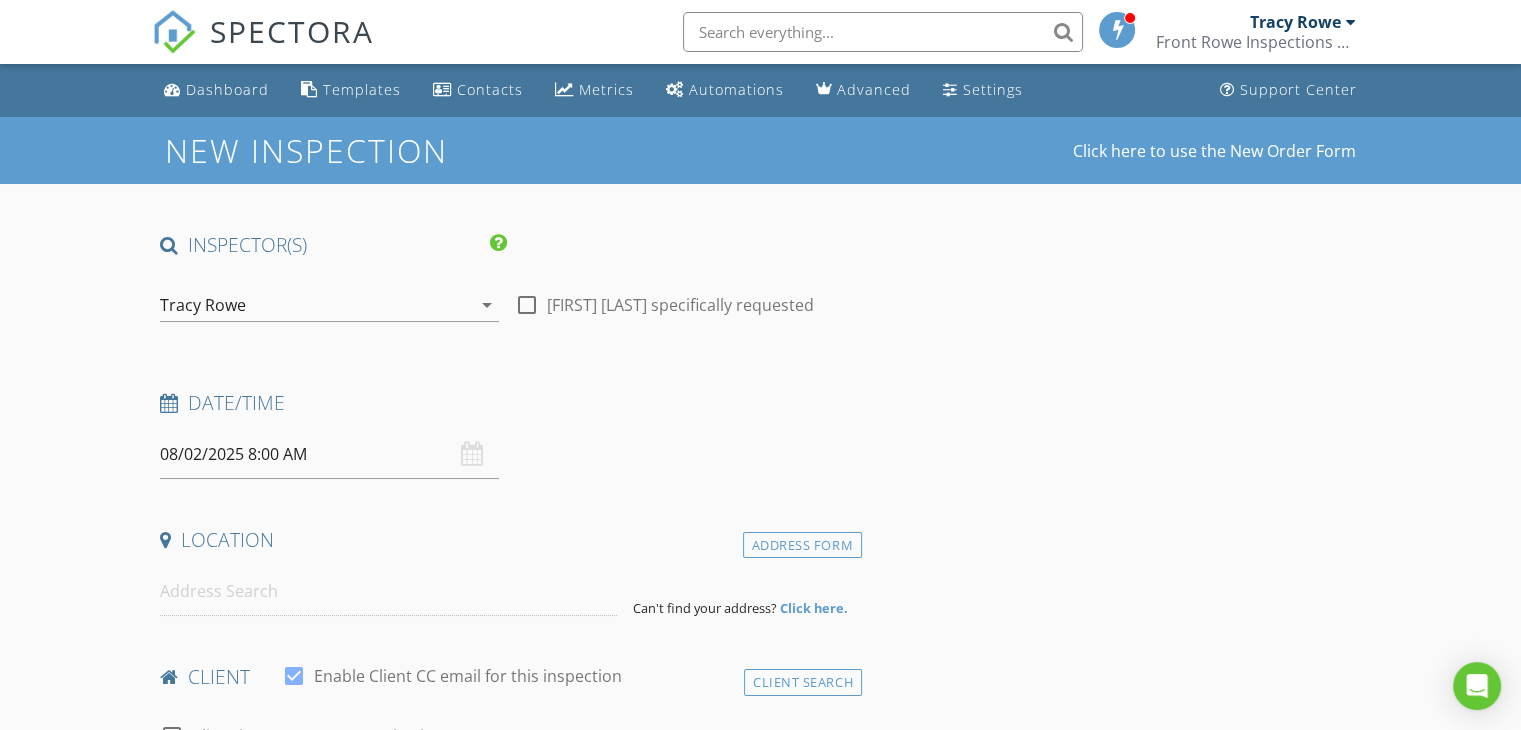 type on "Jonathan" 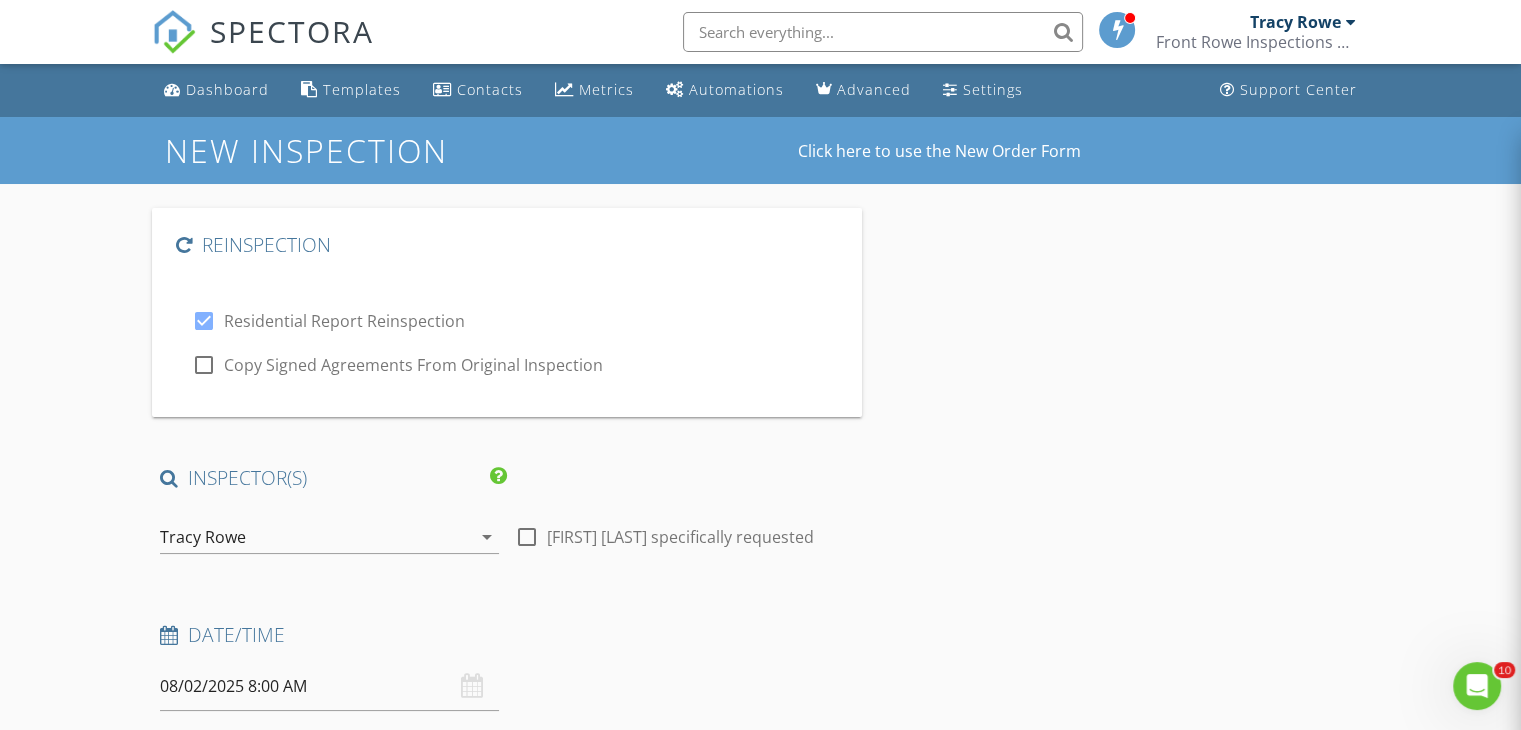 scroll, scrollTop: 0, scrollLeft: 0, axis: both 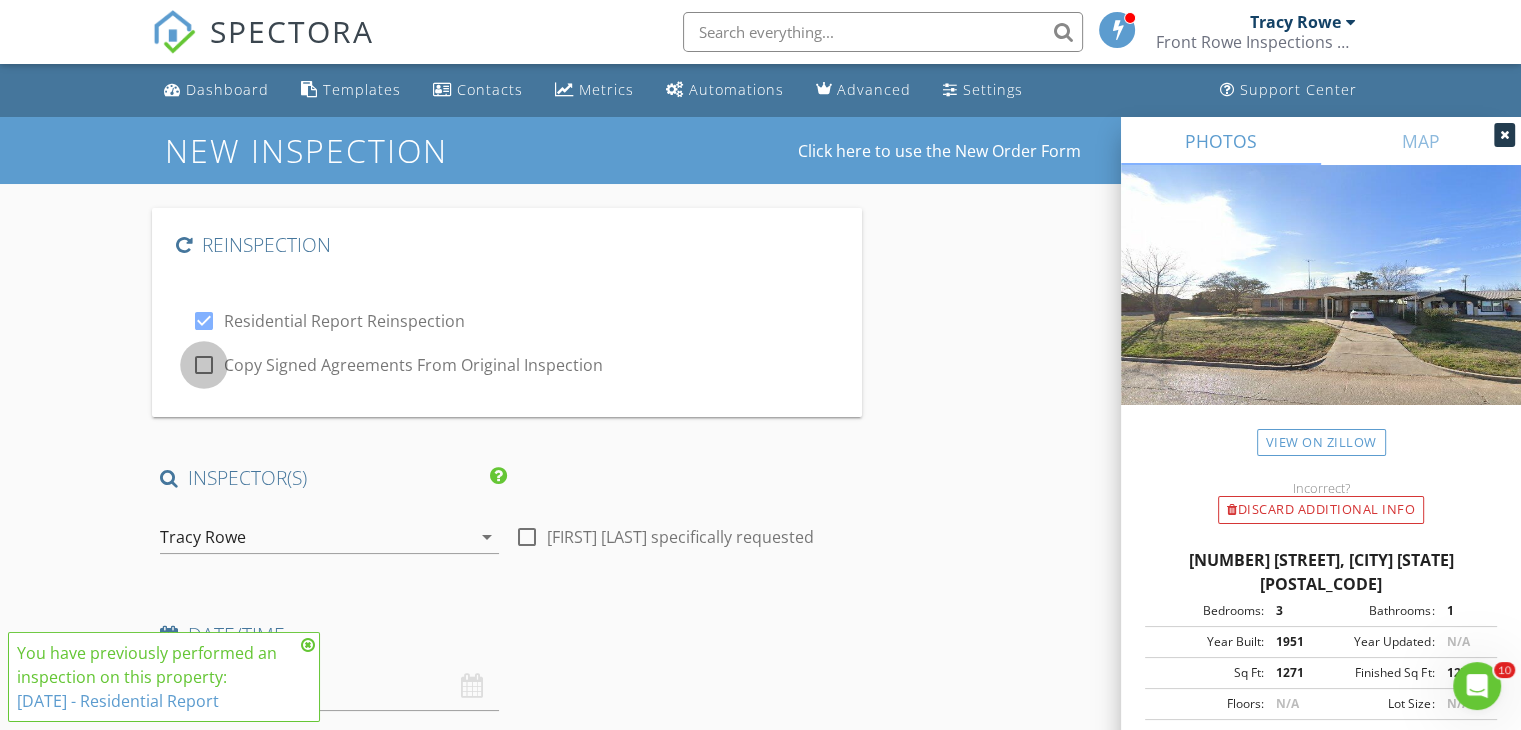 click at bounding box center (204, 365) 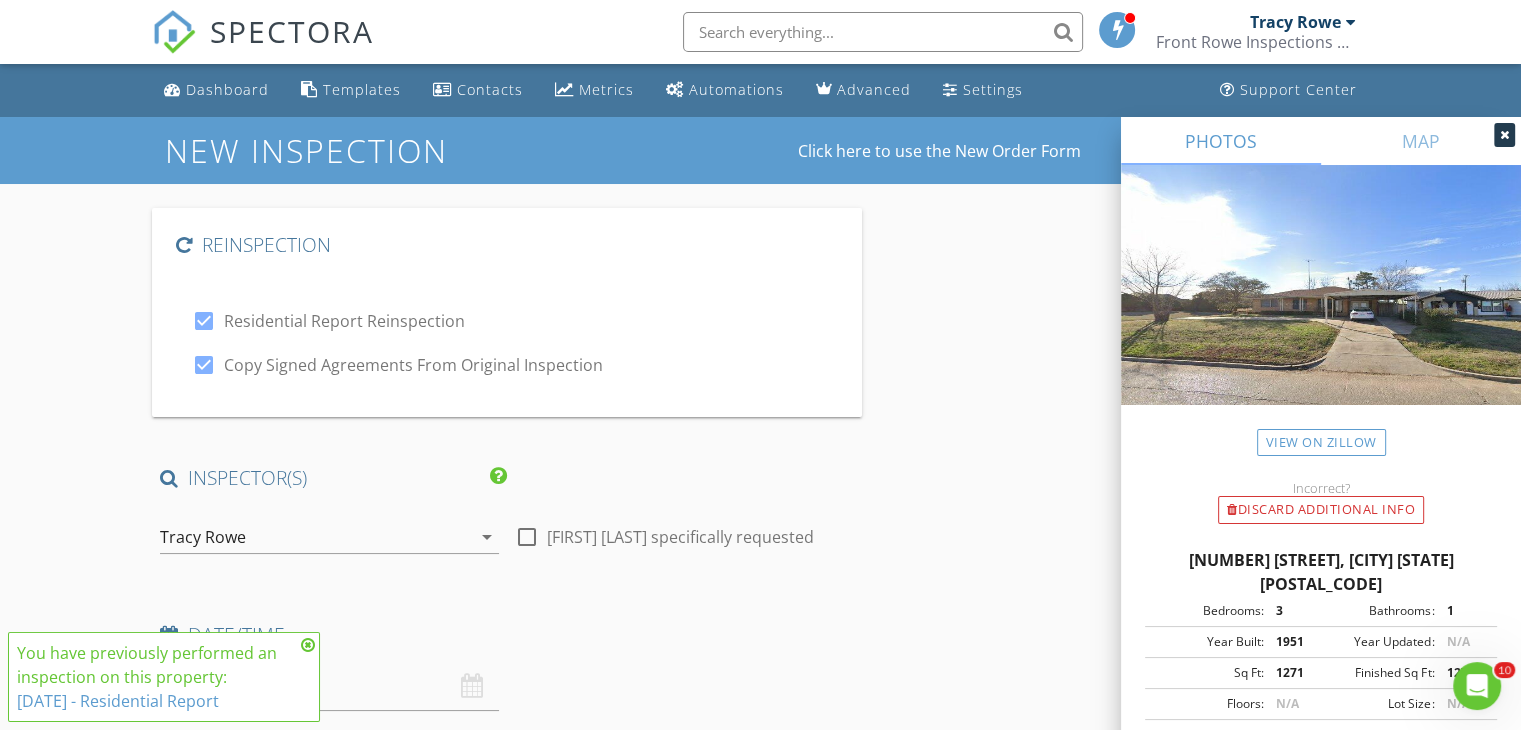 click at bounding box center [527, 537] 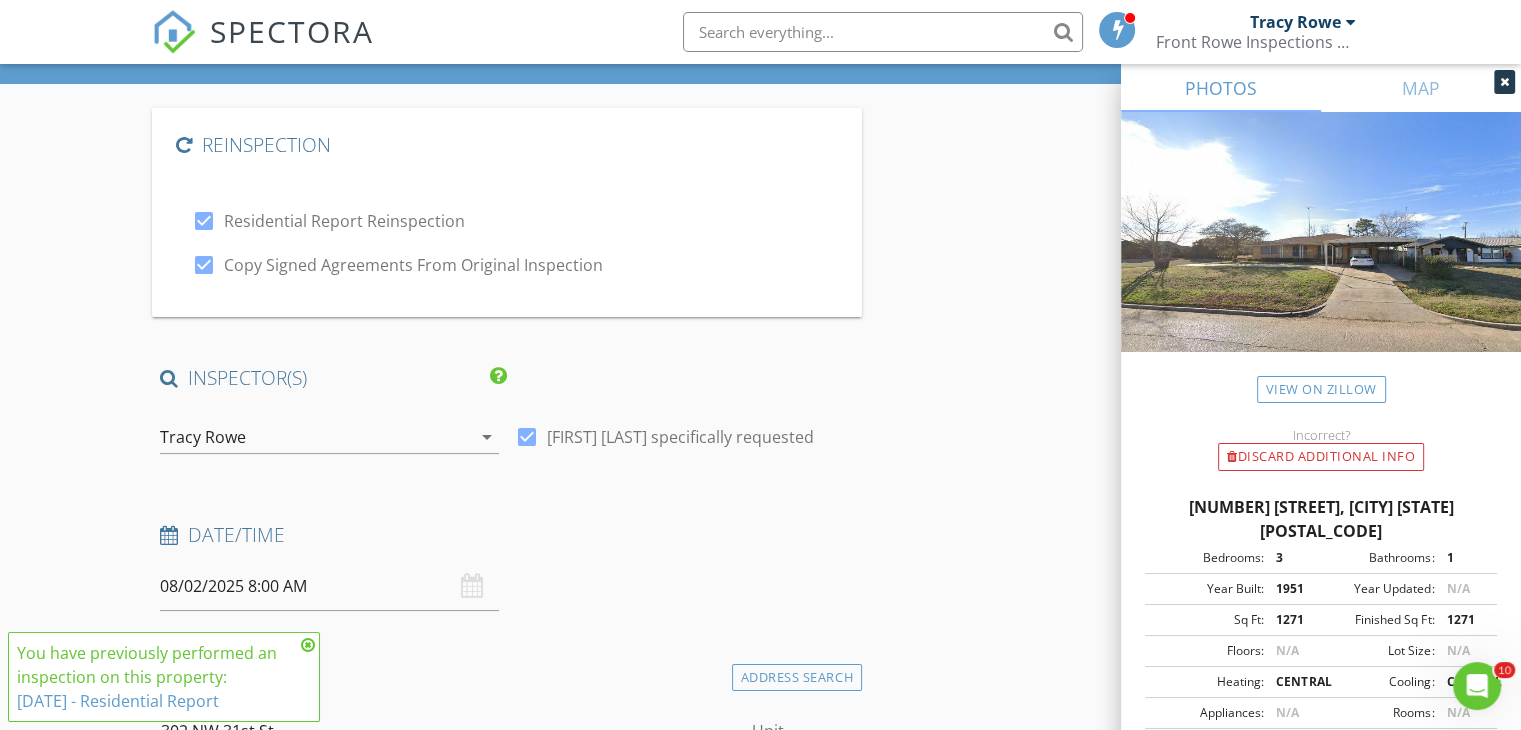 scroll, scrollTop: 300, scrollLeft: 0, axis: vertical 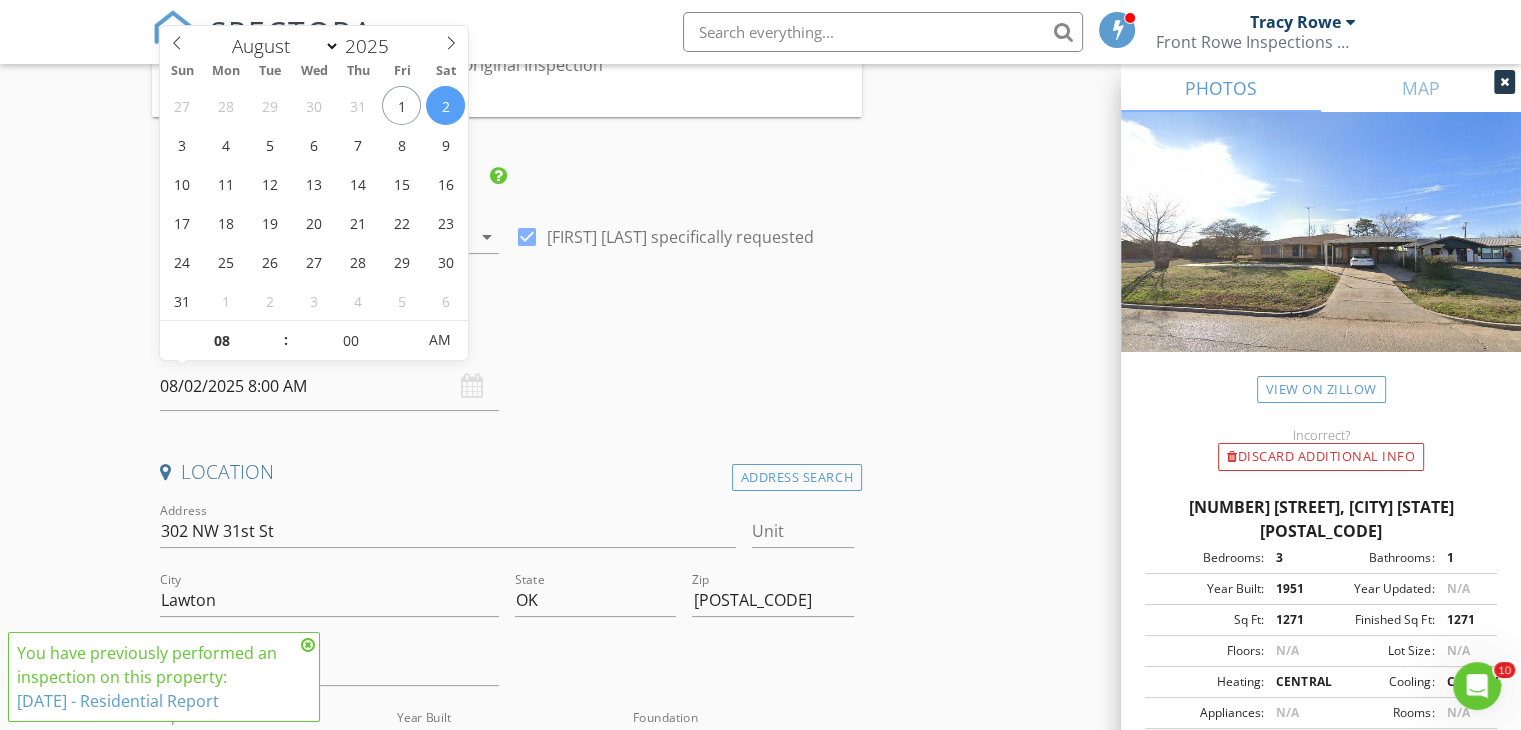 click on "08/02/2025 8:00 AM" at bounding box center (329, 386) 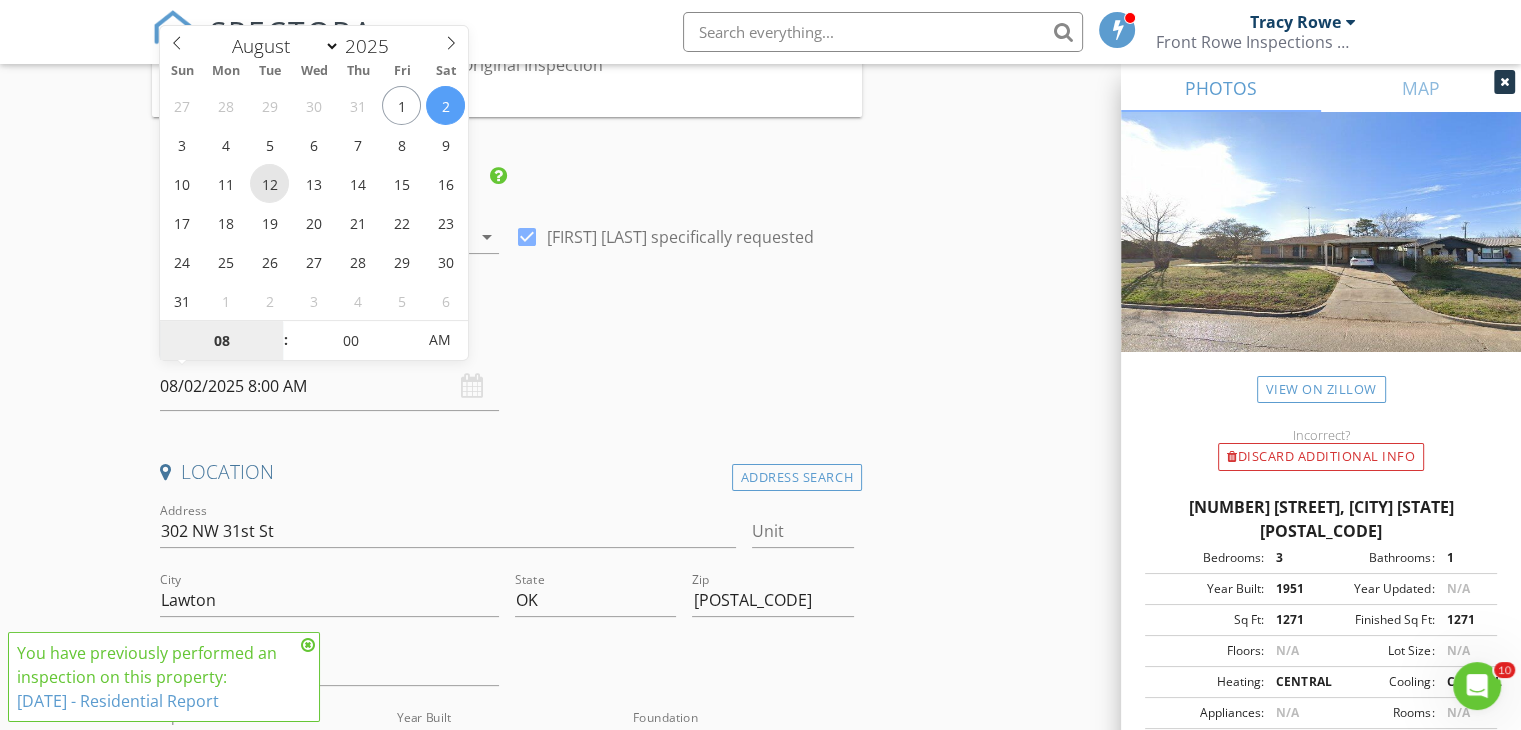 type on "08/12/2025 8:00 AM" 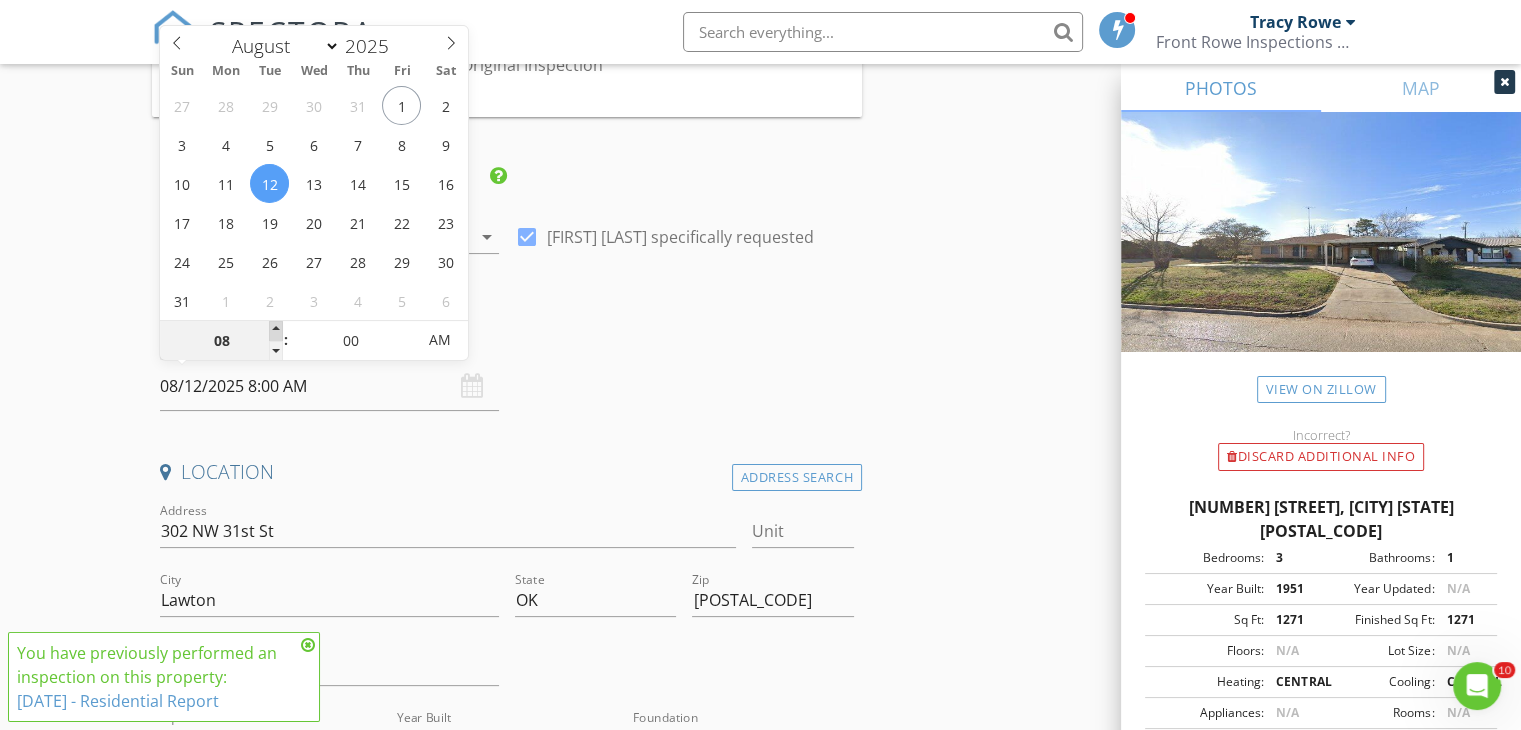 type on "09" 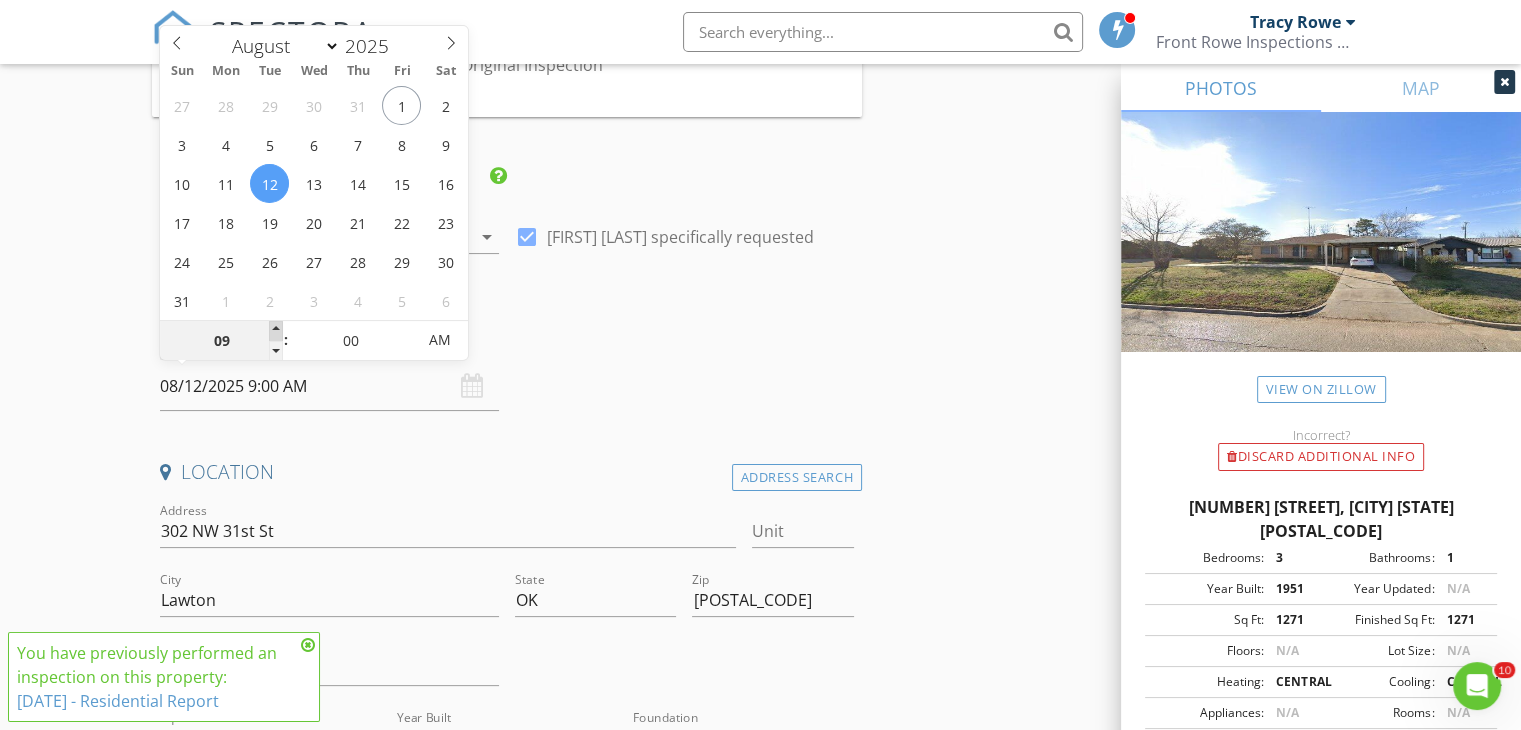 click at bounding box center (276, 331) 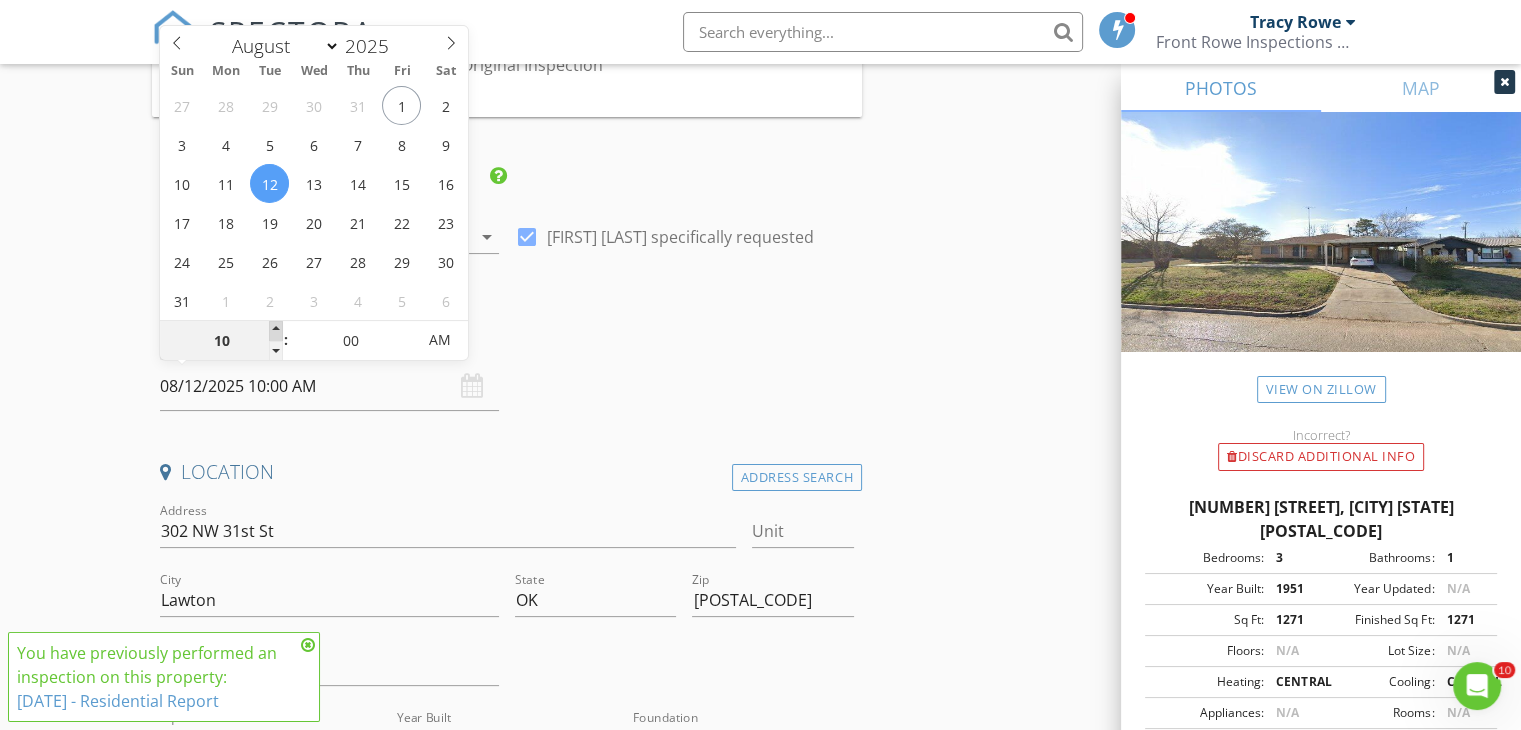 click at bounding box center [276, 331] 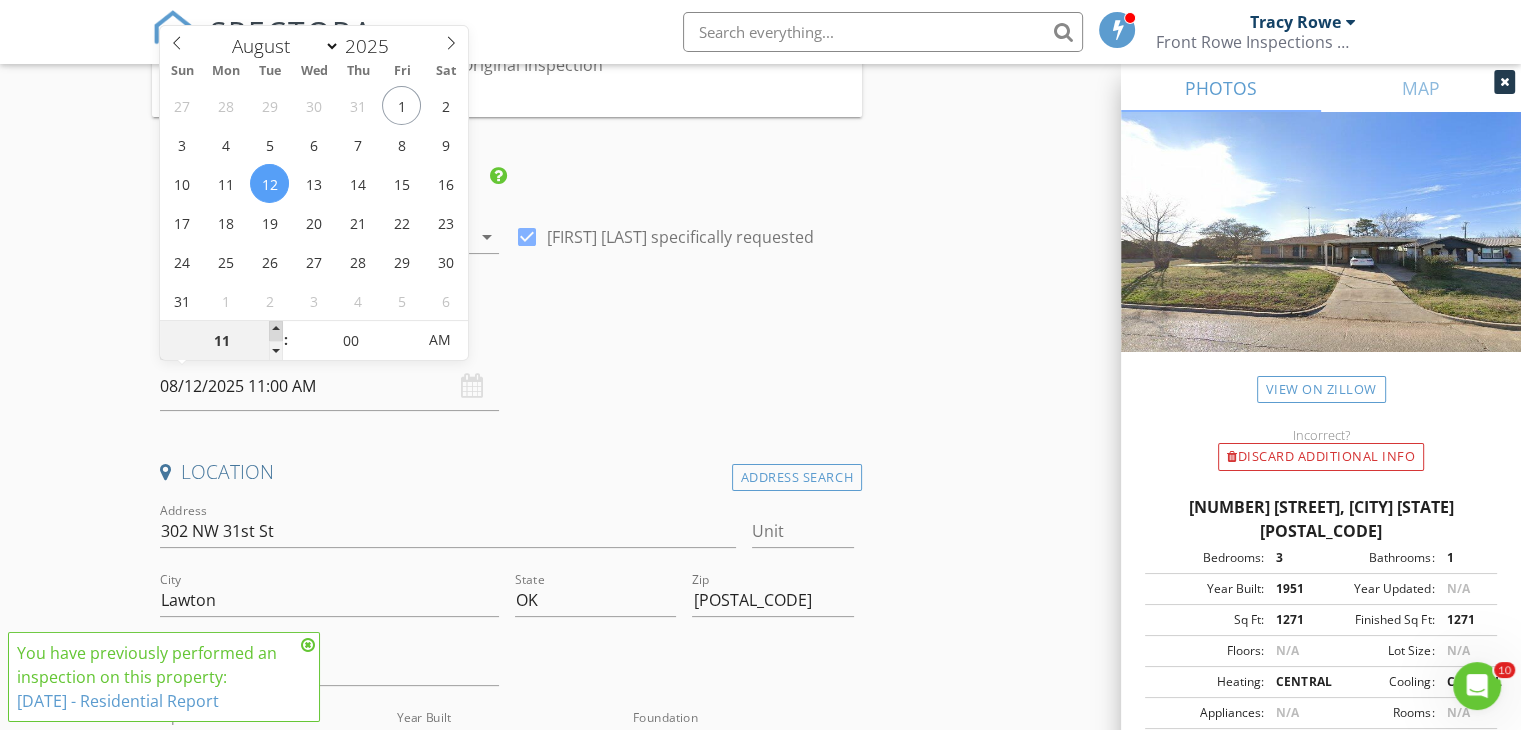 click at bounding box center (276, 331) 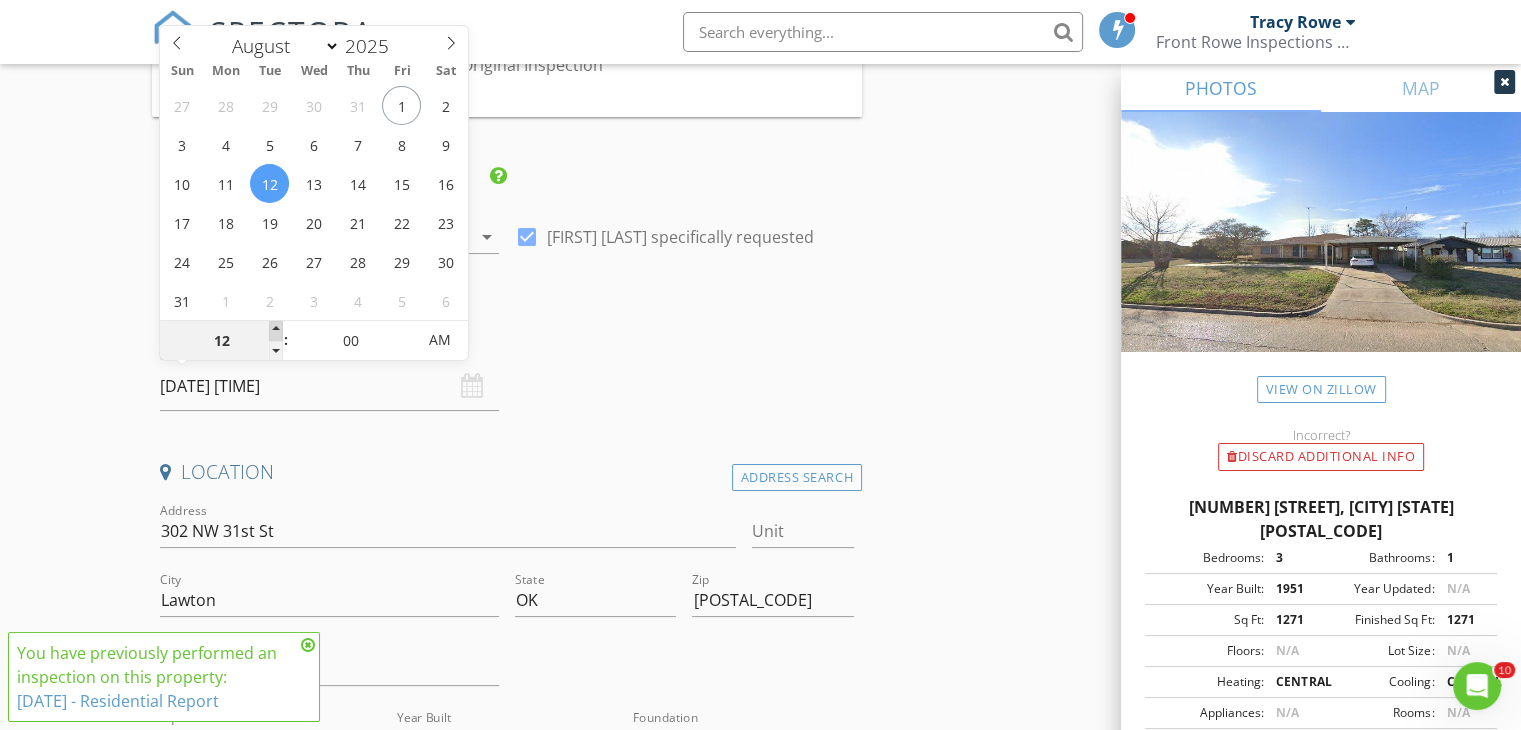 click at bounding box center [276, 331] 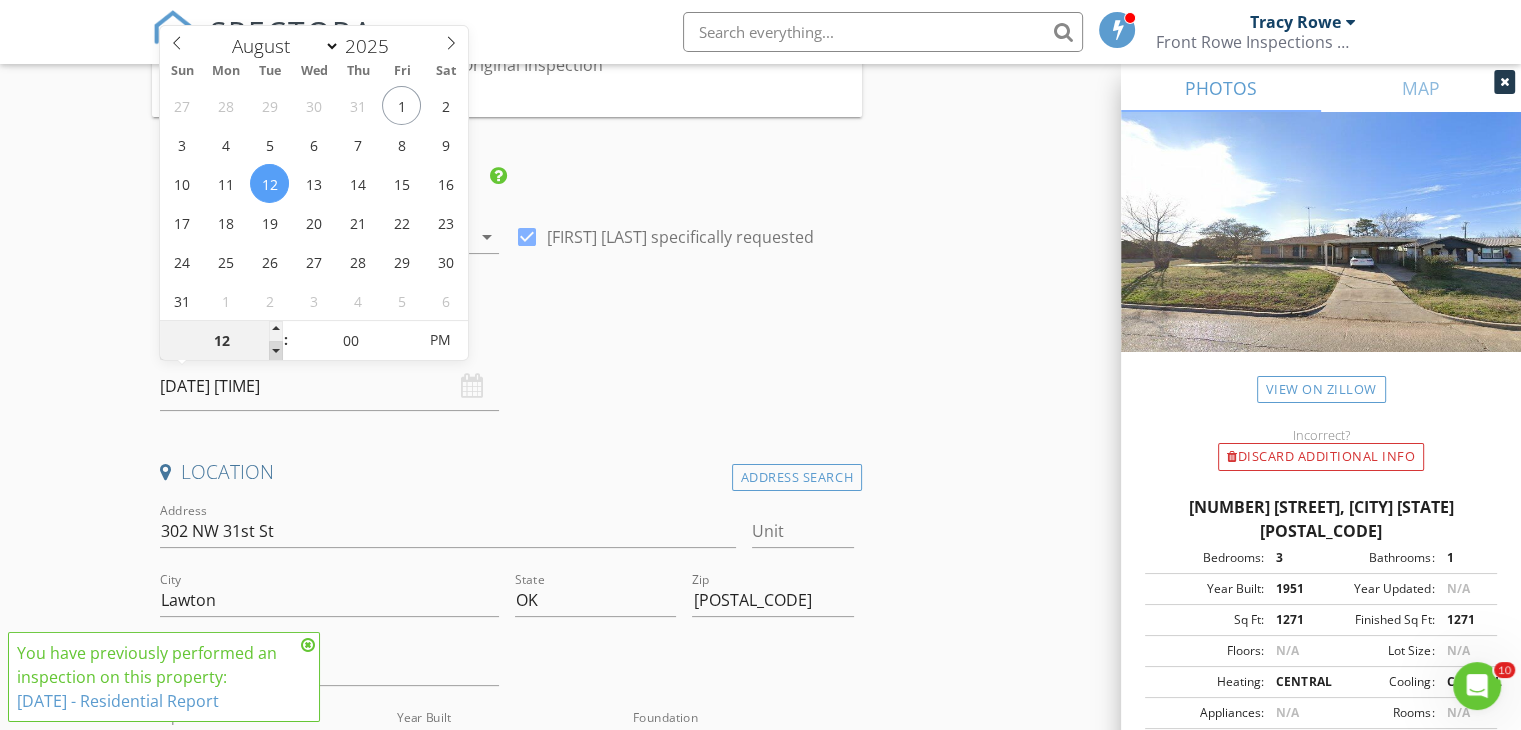 type on "11" 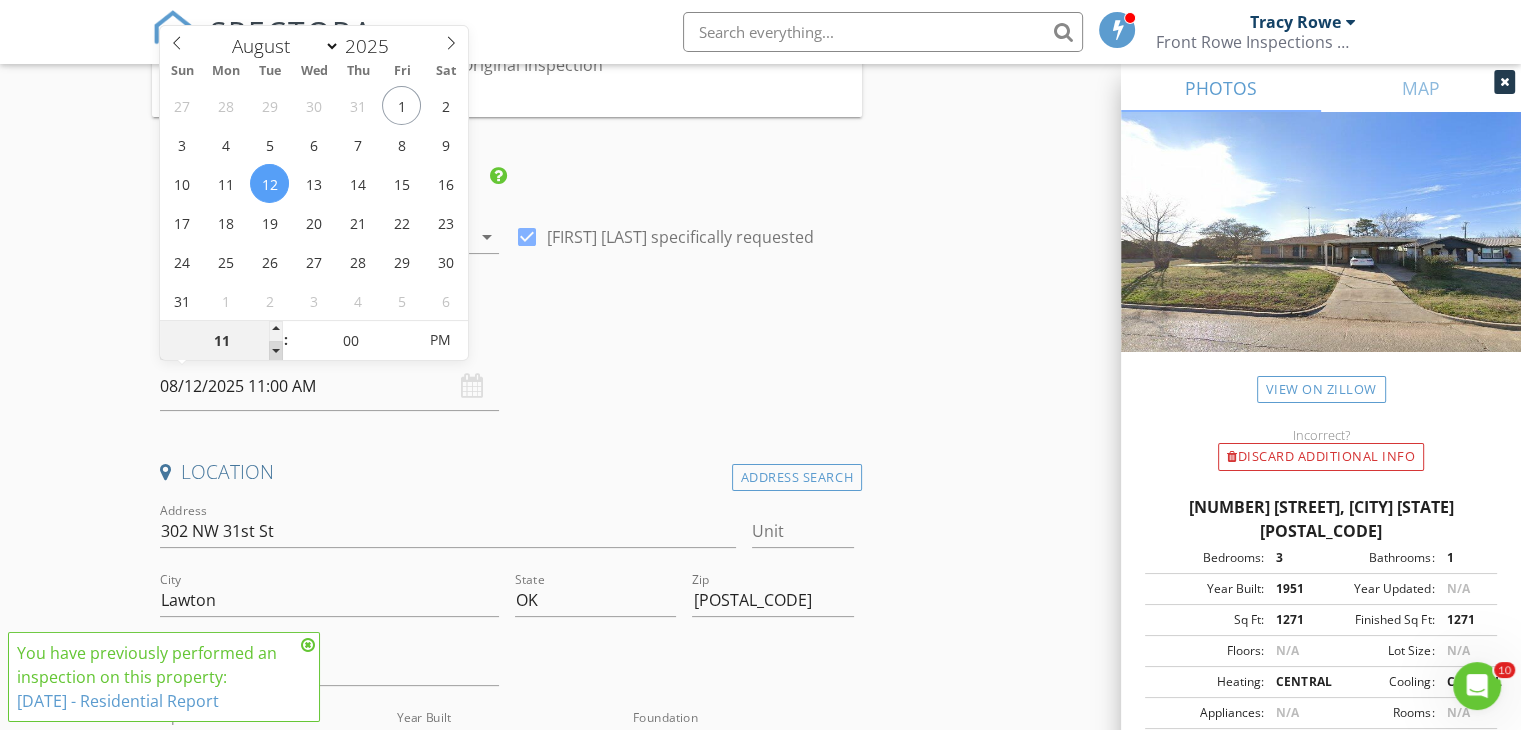 click at bounding box center [276, 351] 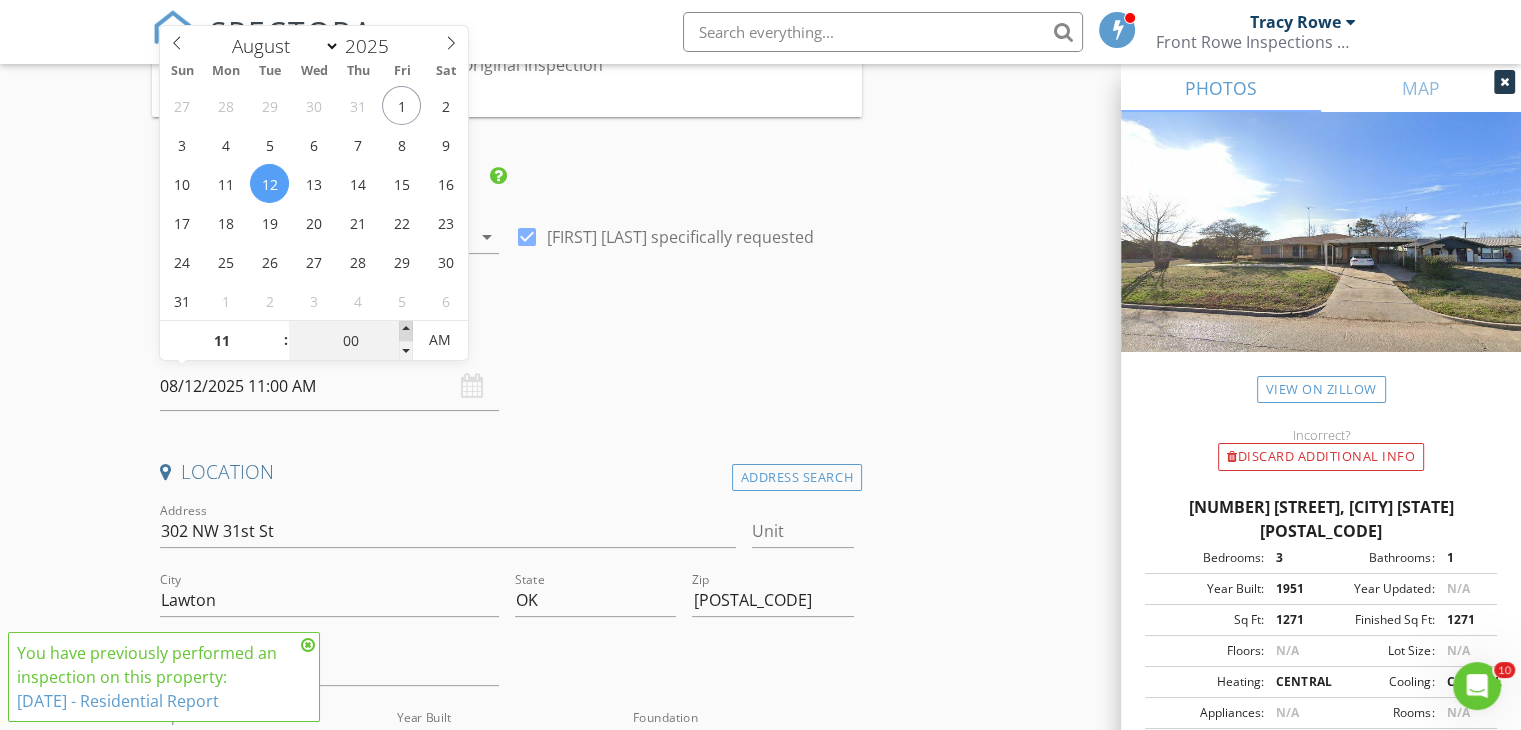 type on "05" 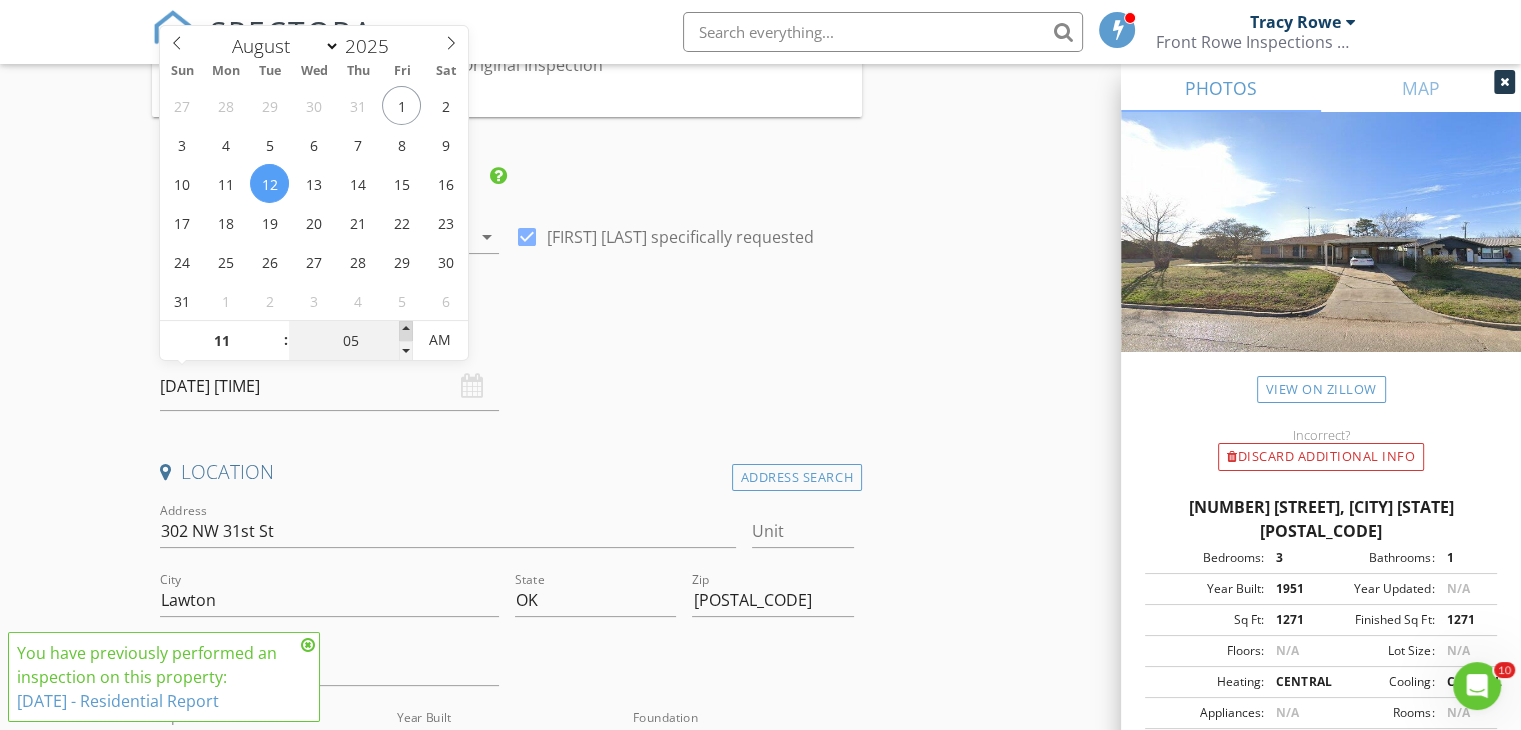 click at bounding box center [406, 331] 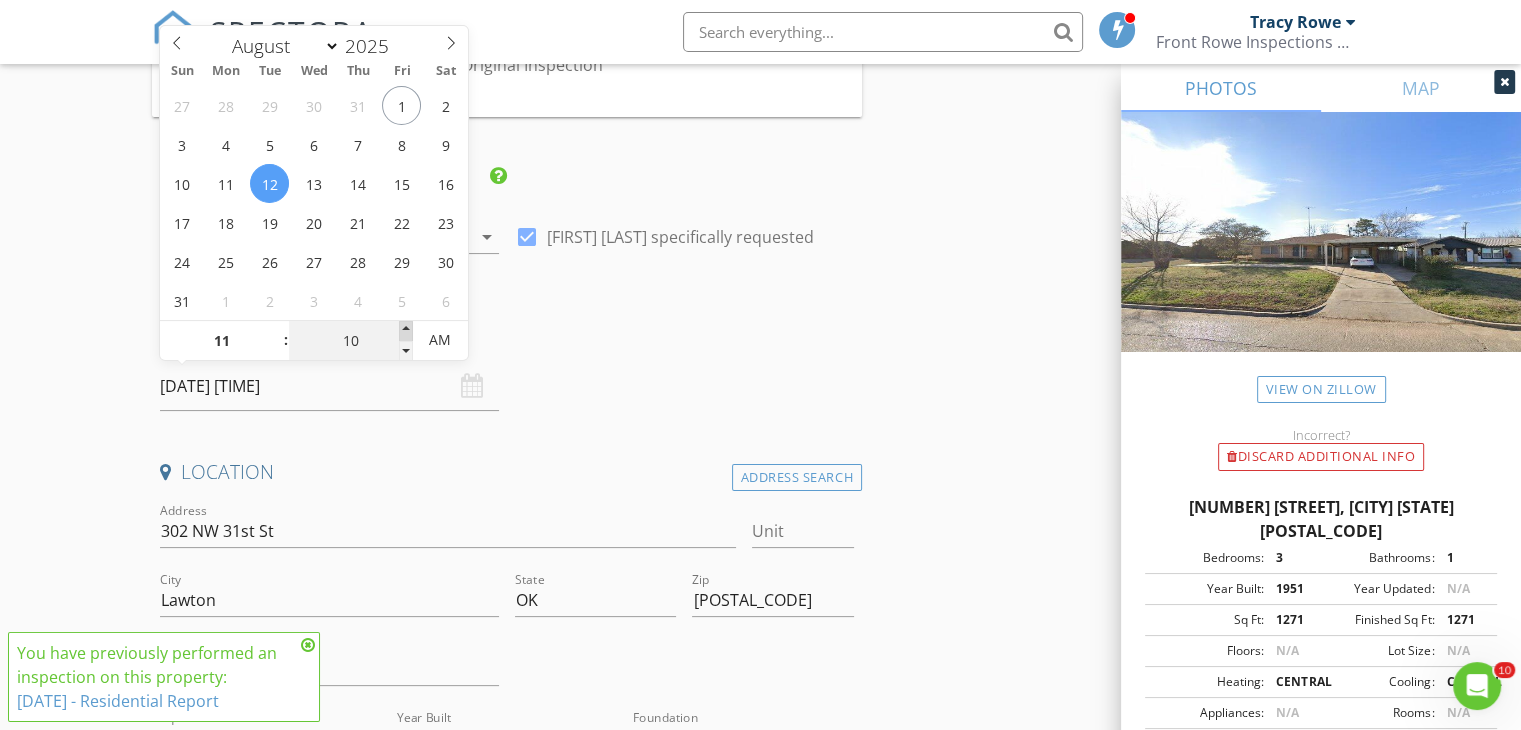 type on "08/12/2025 11:10 AM" 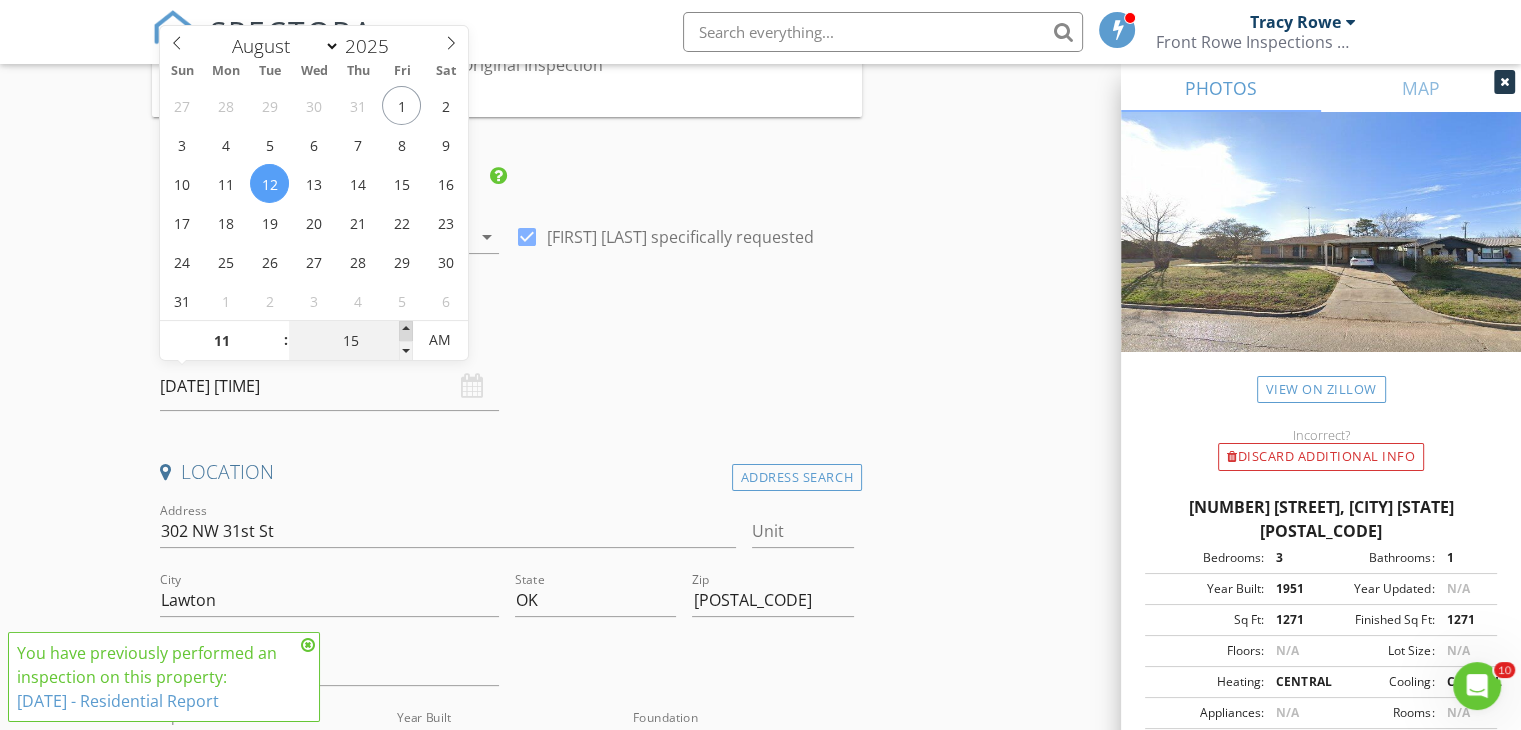 click at bounding box center (406, 331) 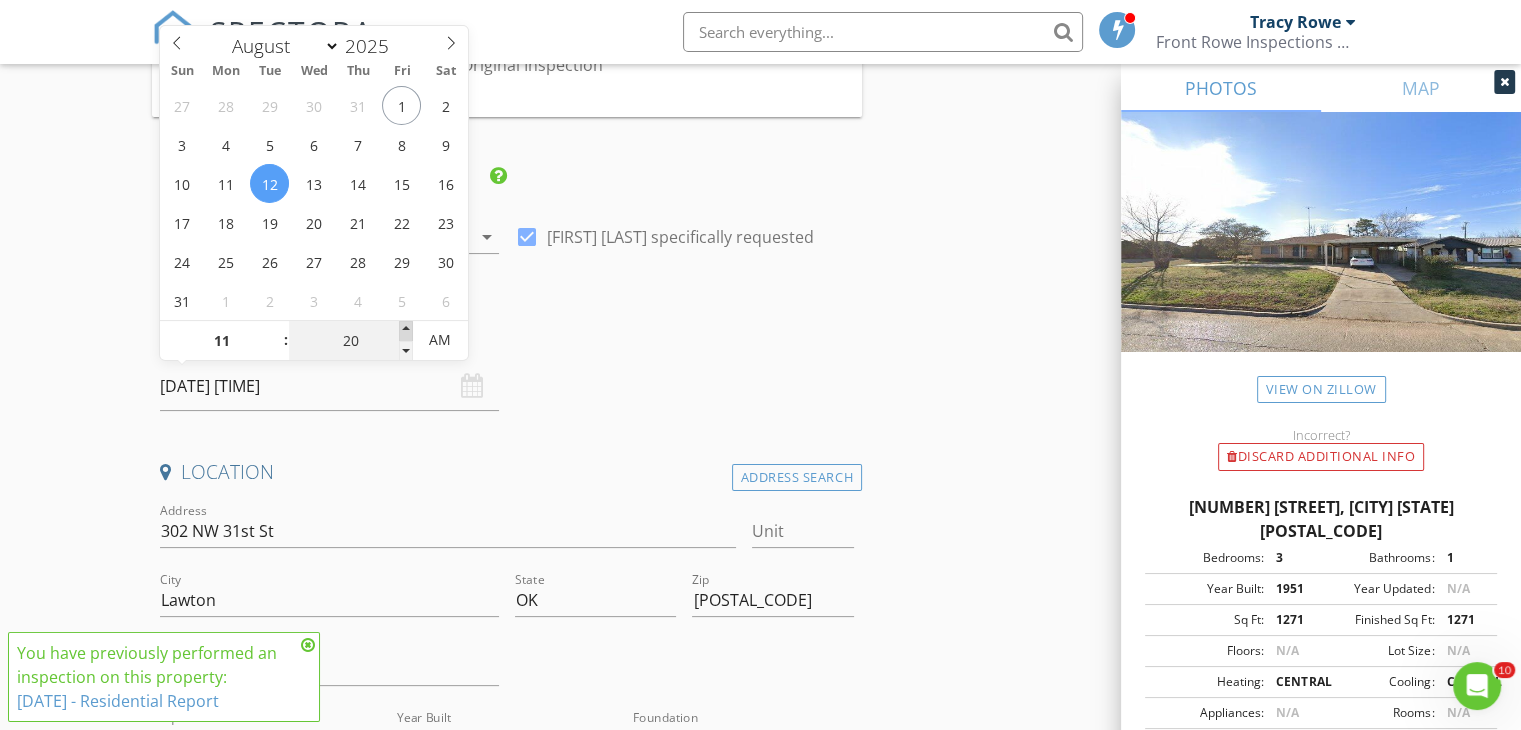 click at bounding box center [406, 331] 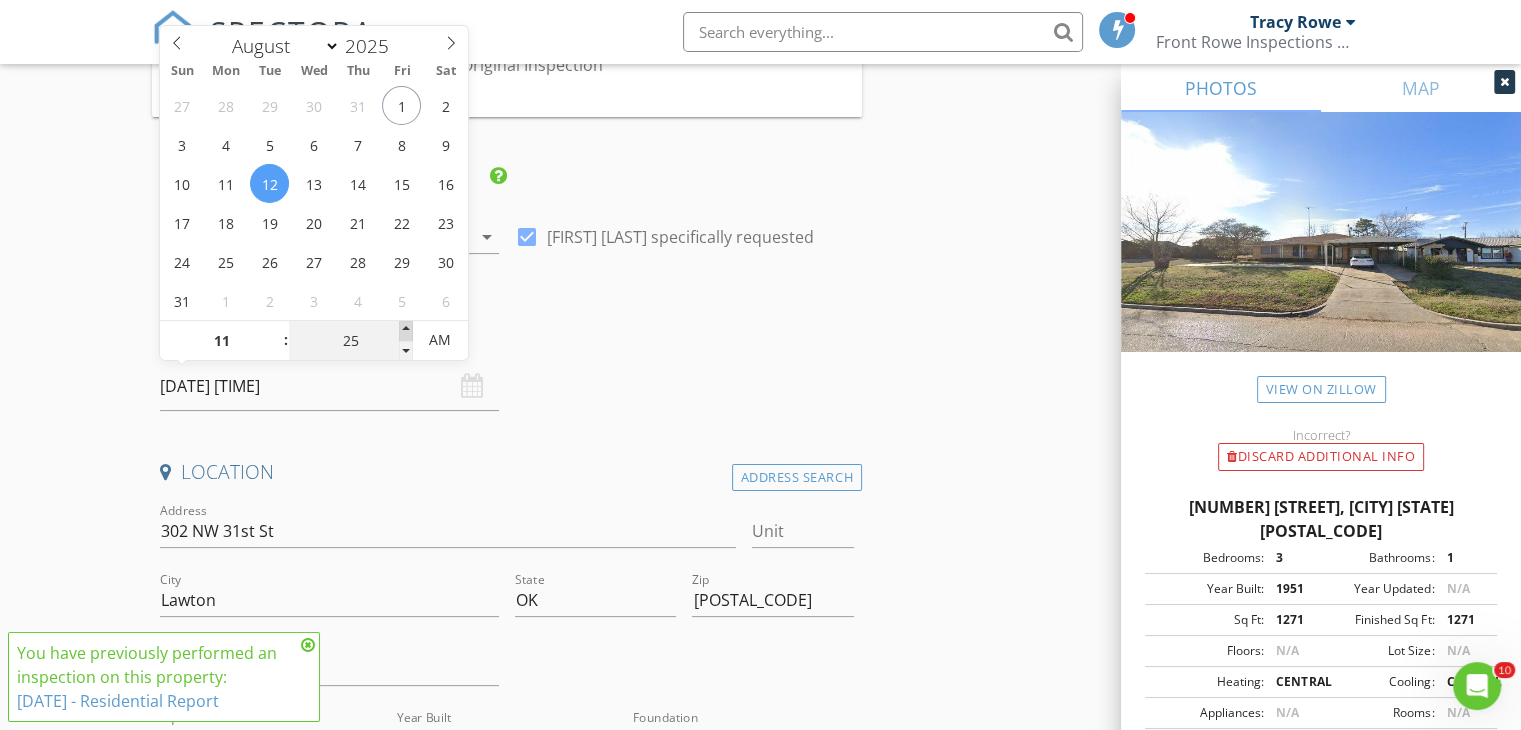 click at bounding box center (406, 331) 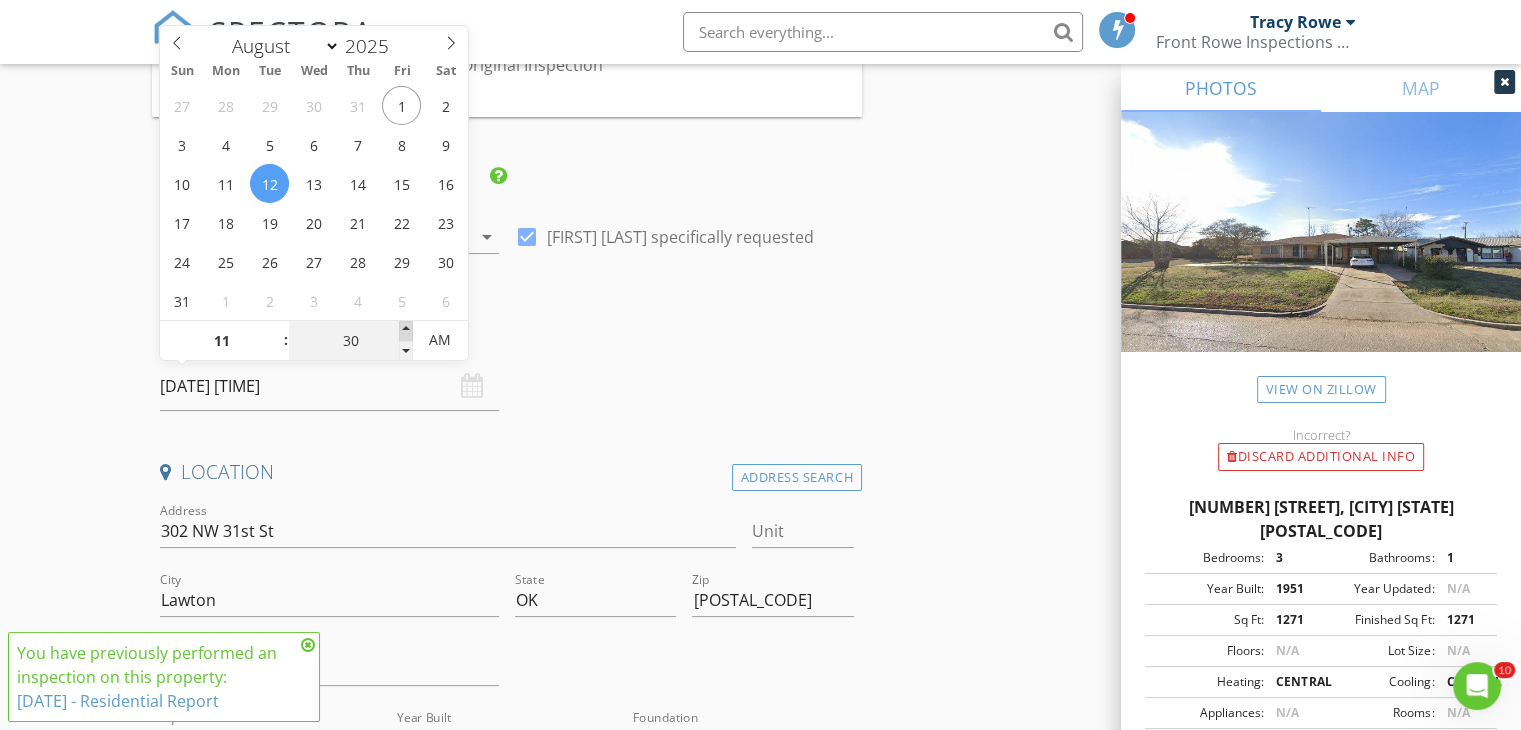 click at bounding box center (406, 331) 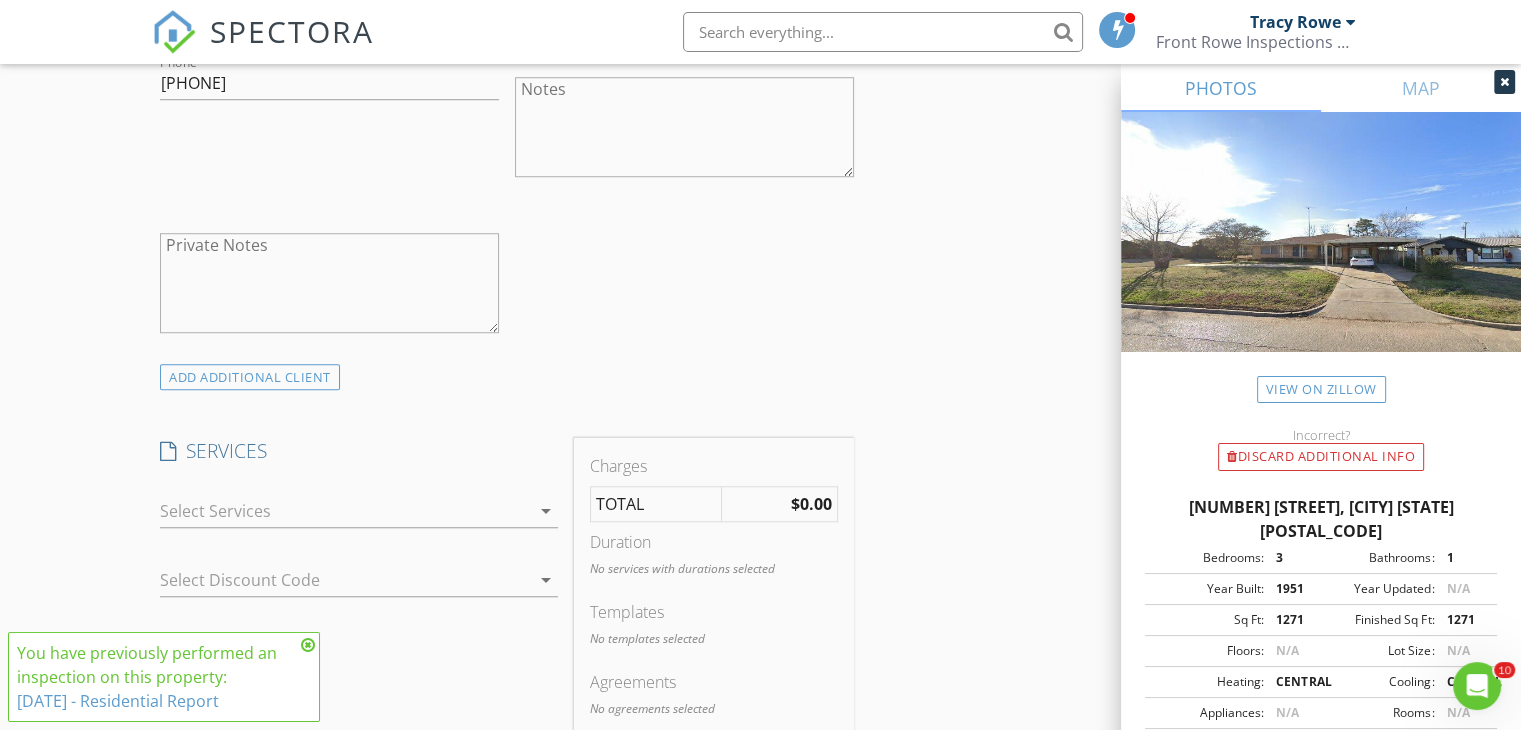 scroll, scrollTop: 1600, scrollLeft: 0, axis: vertical 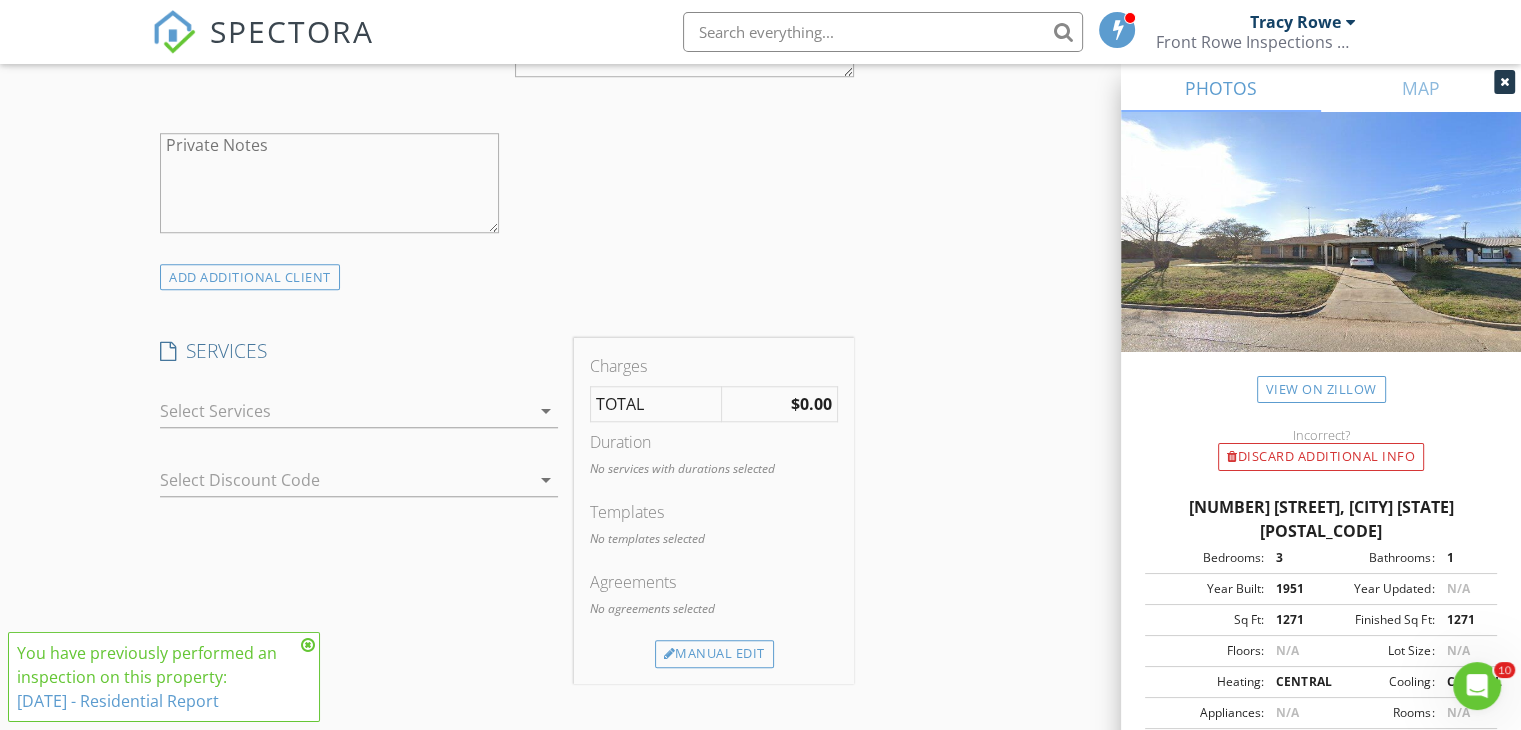 click on "arrow_drop_down" at bounding box center [546, 411] 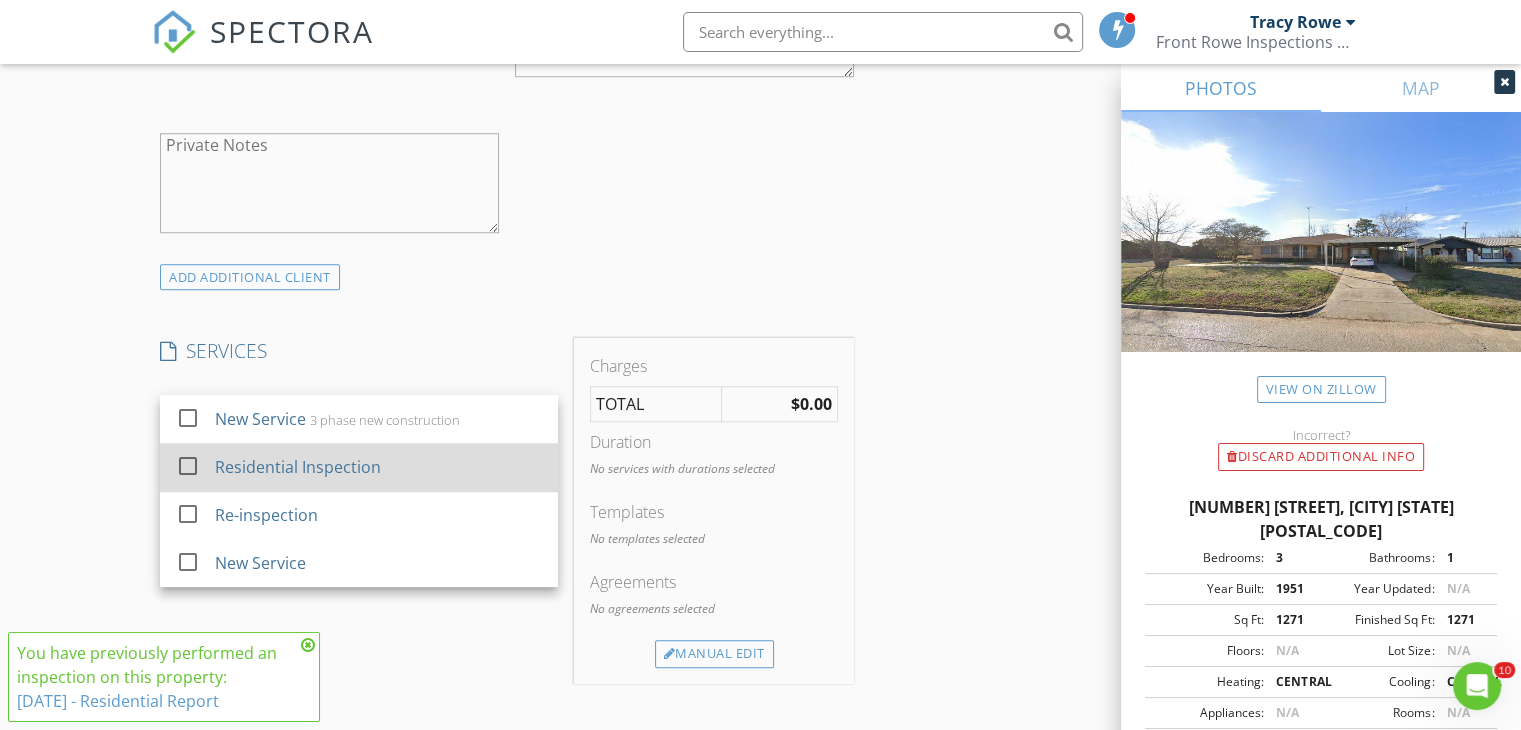 click on "Residential Inspection" at bounding box center (298, 467) 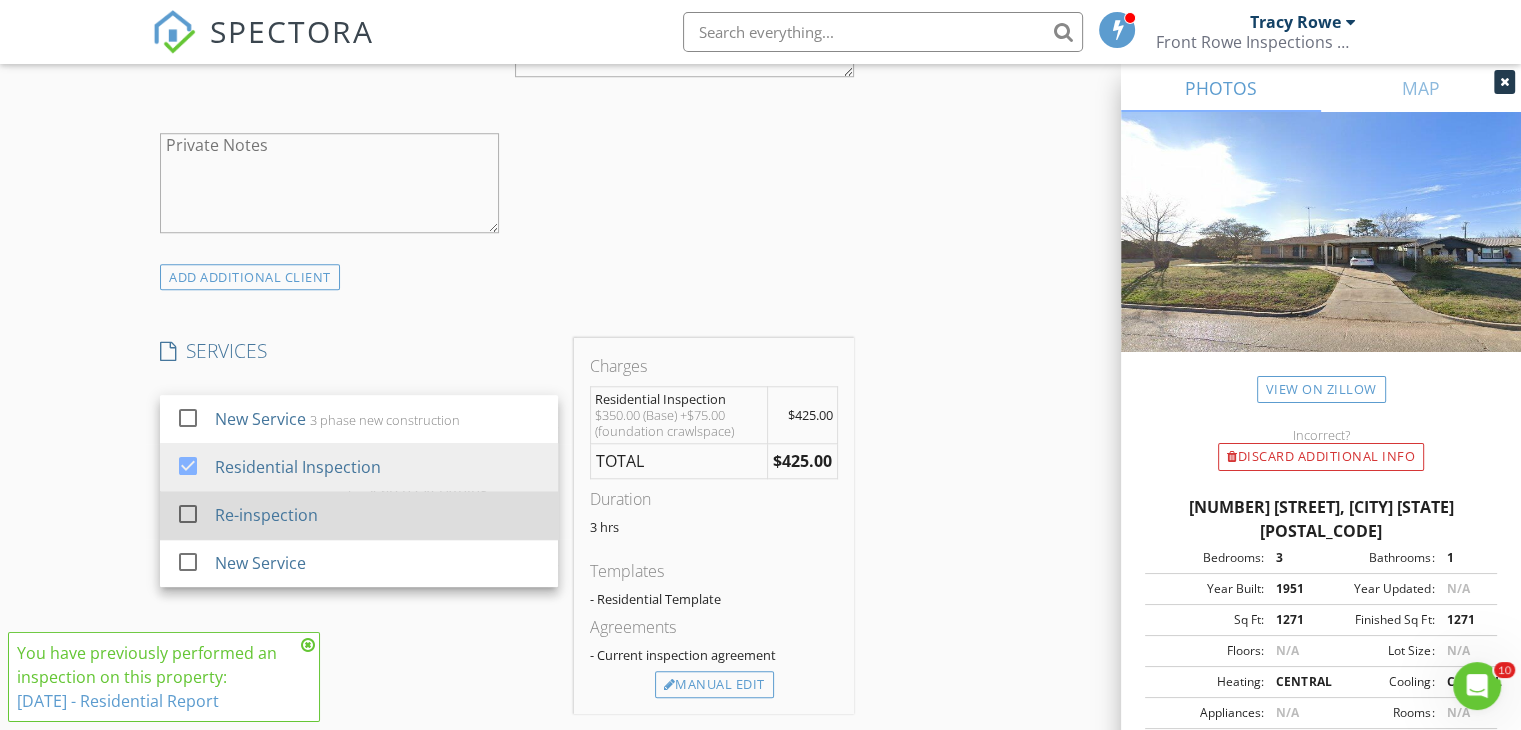 click at bounding box center (188, 513) 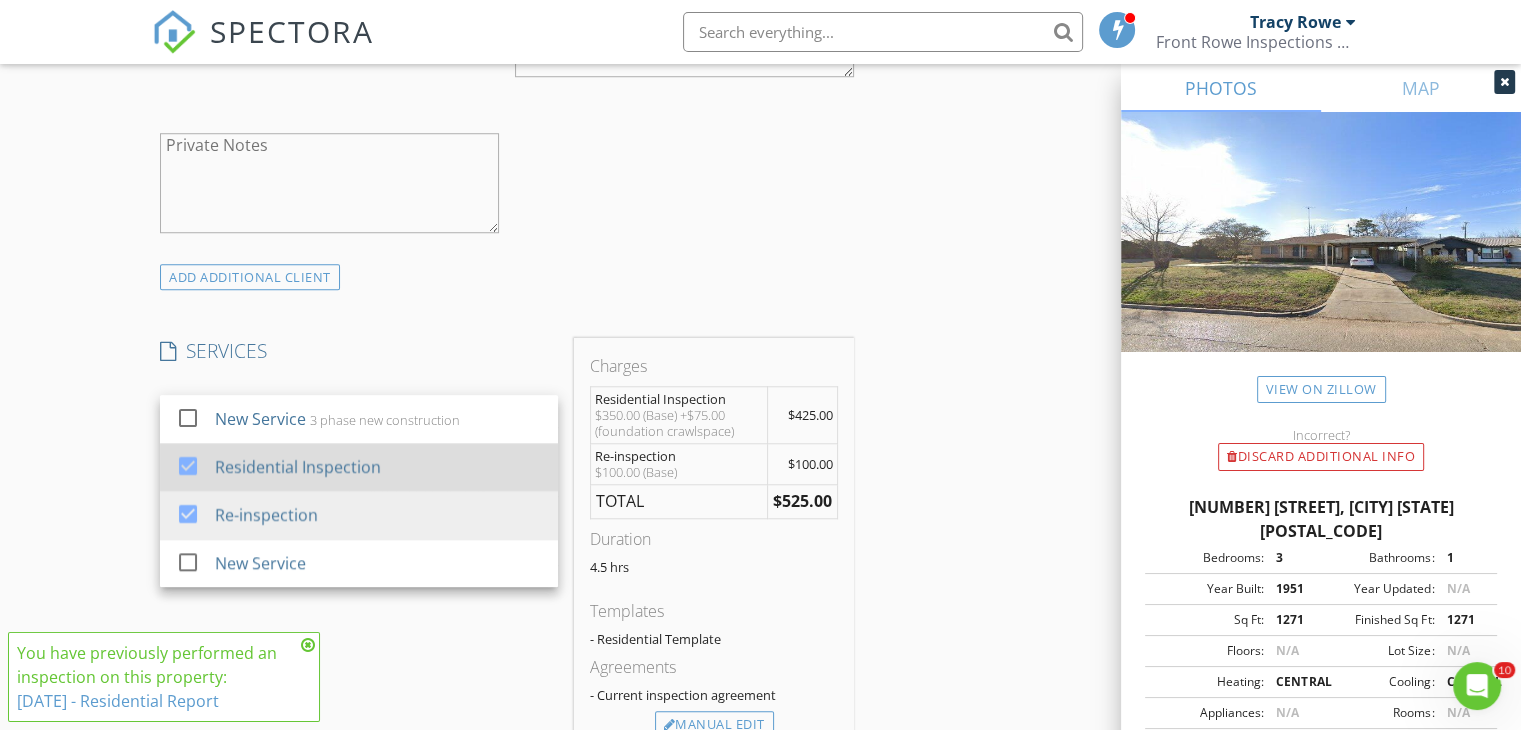 click at bounding box center [188, 465] 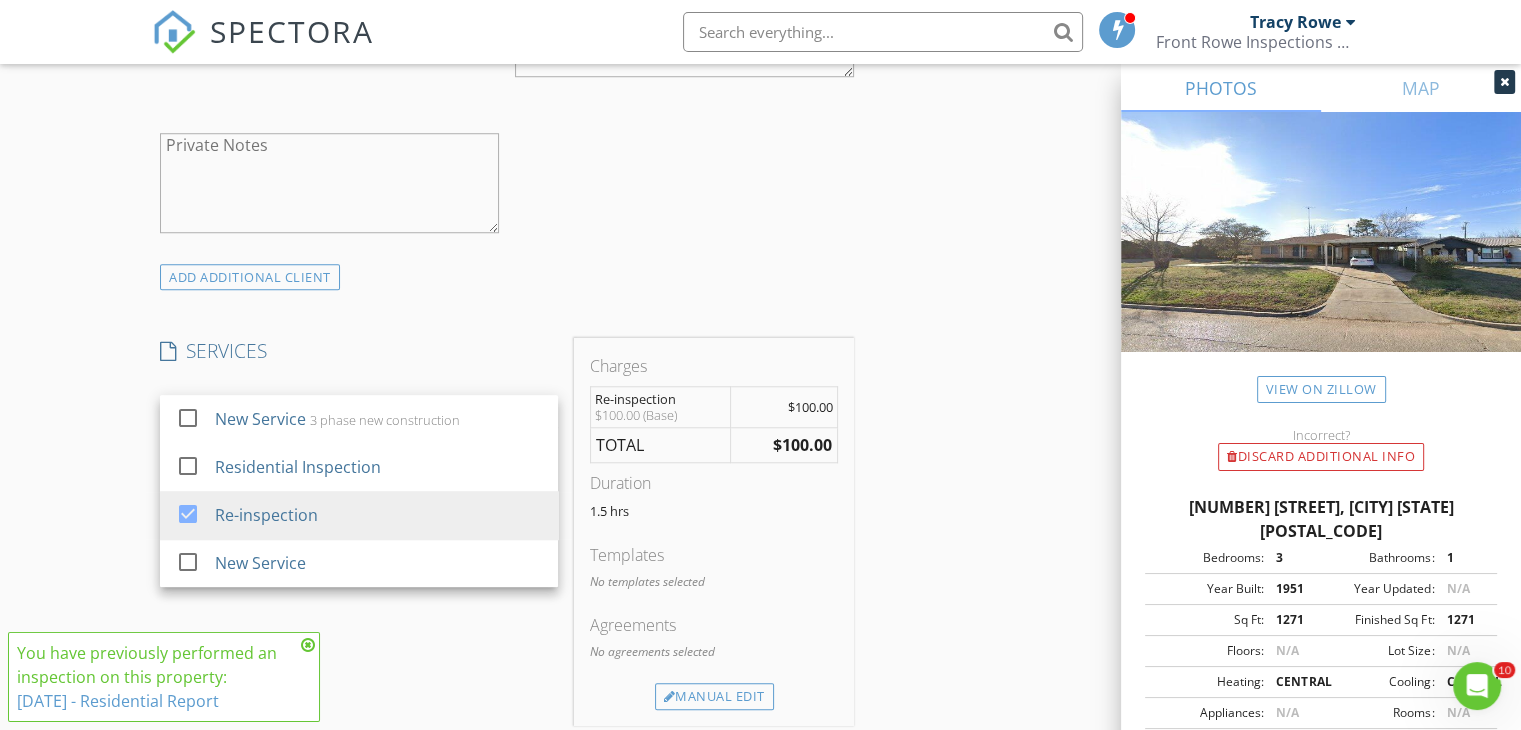 scroll, scrollTop: 1700, scrollLeft: 0, axis: vertical 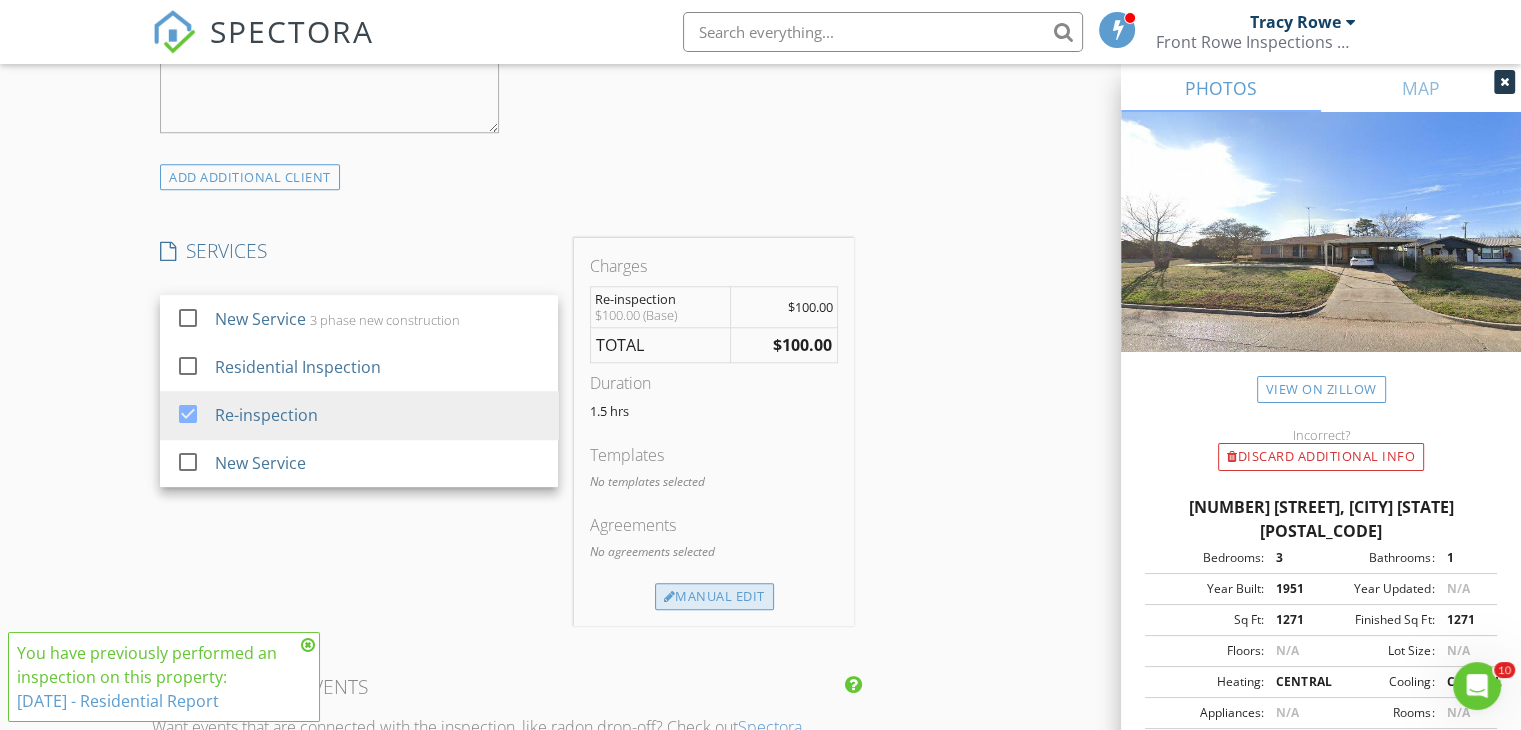 click on "Manual Edit" at bounding box center (714, 597) 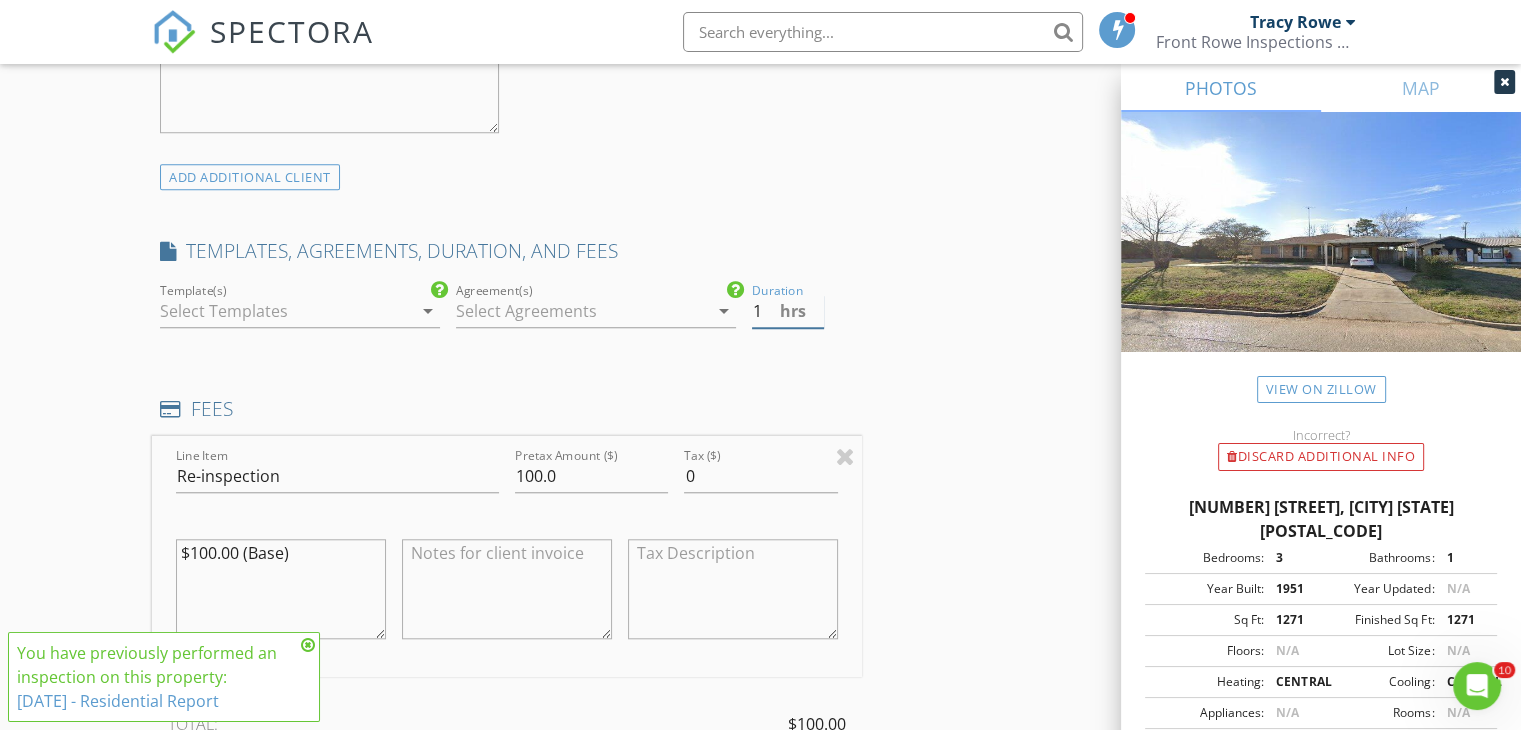 type on "1" 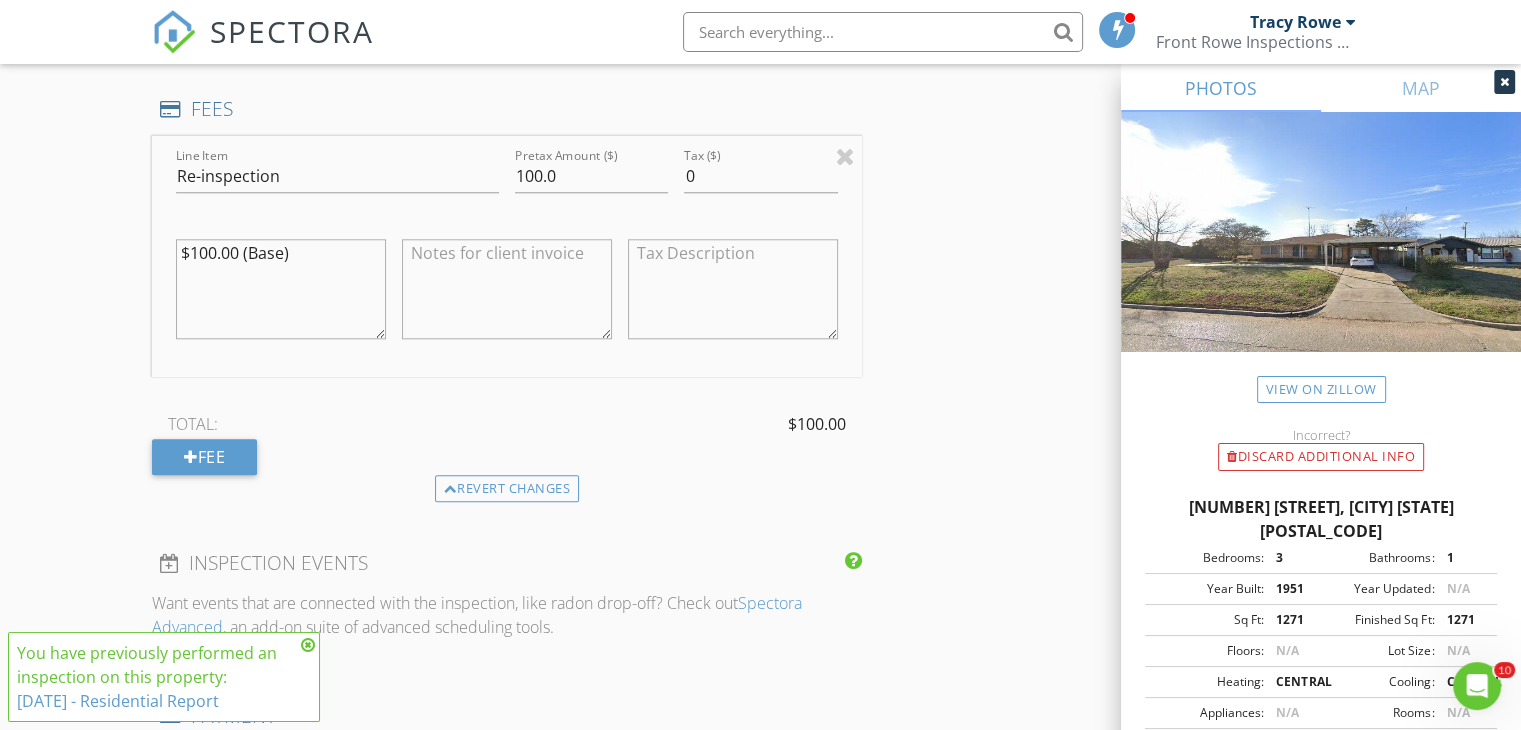 scroll, scrollTop: 1700, scrollLeft: 0, axis: vertical 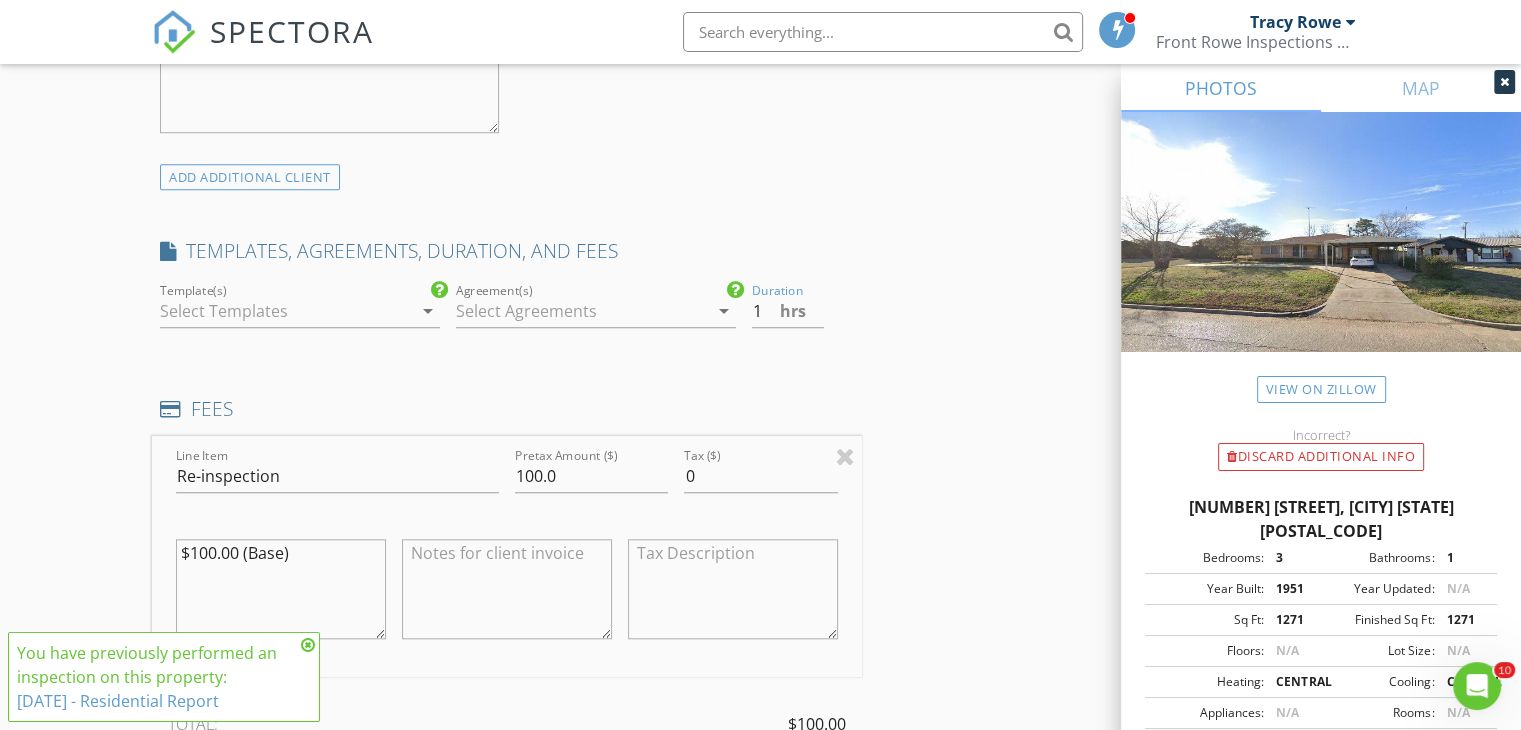 click on "arrow_drop_down" at bounding box center (428, 311) 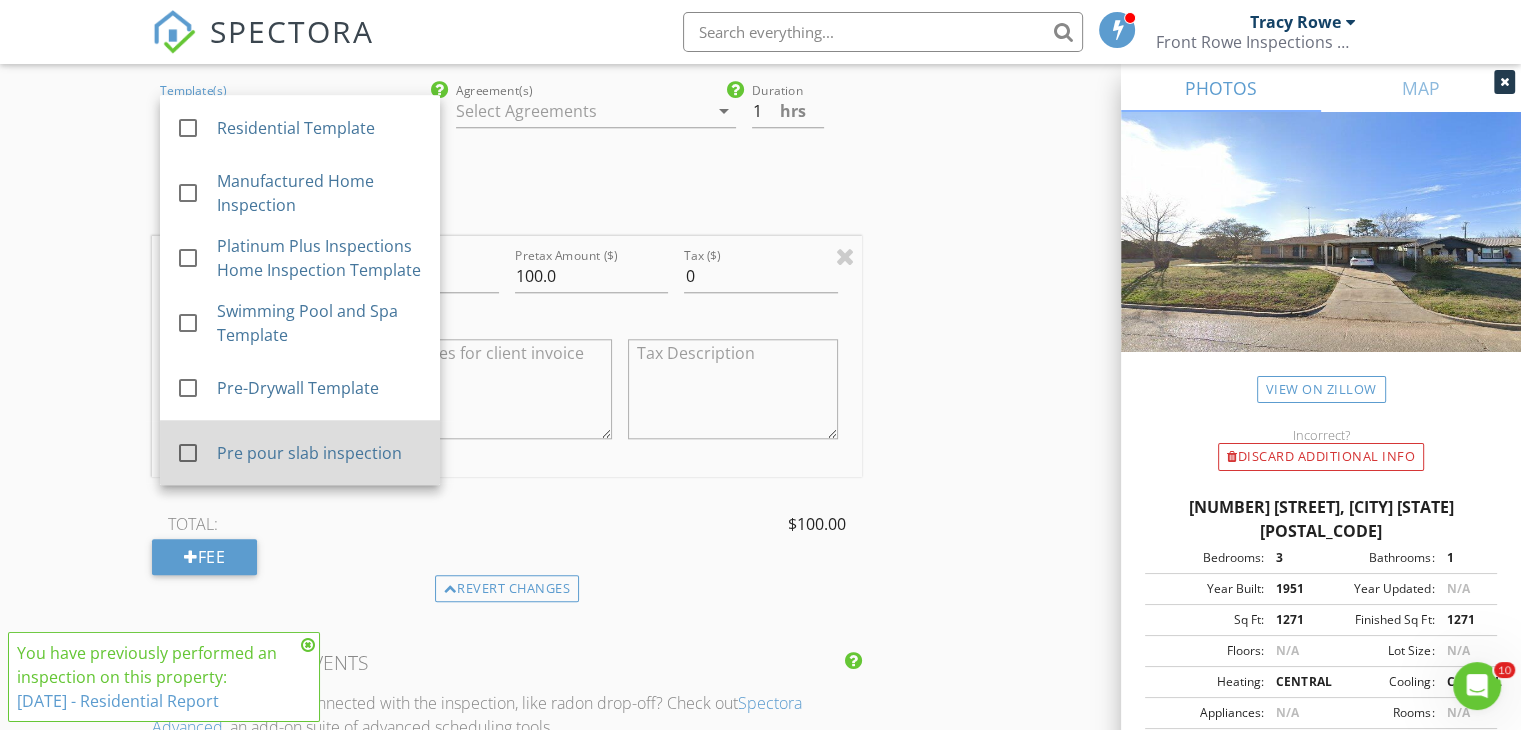 scroll, scrollTop: 1700, scrollLeft: 0, axis: vertical 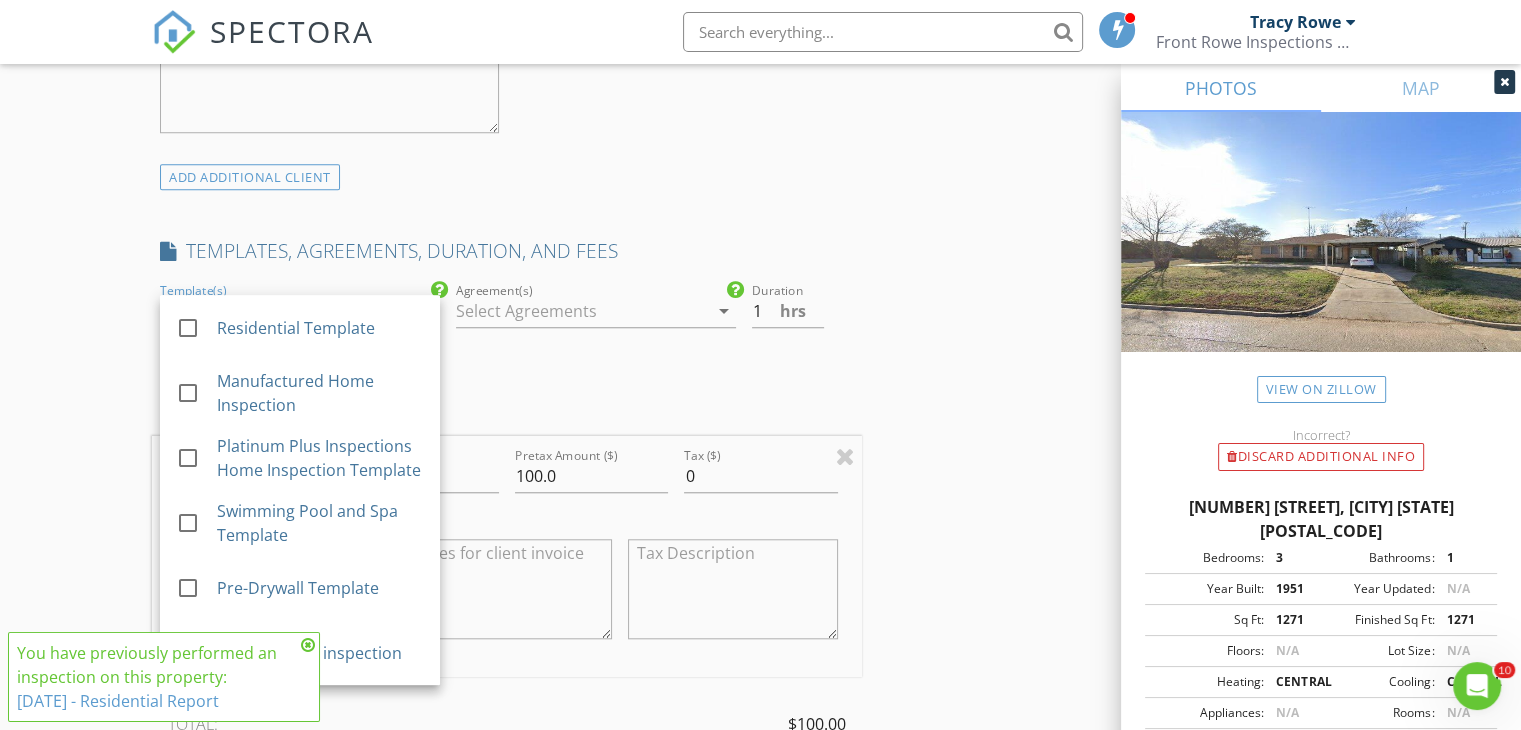 click on "Reinspection
check_box Residential Report Reinspection   check_box Copy Signed Agreements From Original Inspection
INSPECTOR(S)
check_box   Tracy Rowe   PRIMARY   Tracy Rowe arrow_drop_down   check_box Tracy Rowe specifically requested
Date/Time
08/12/2025 11:30 AM
Location
Address Search       Address 302 NW 31st St   Unit   City Lawton   State OK   Zip 73505   County Comanche     Square Feet 1271   Year Built 1951   Foundation Crawlspace arrow_drop_down     Tracy Rowe     18.4 miles     (25 minutes)
client
check_box Enable Client CC email for this inspection   Client Search     check_box_outline_blank Client is a Company/Organization     First Name Jonathan   Last Name Cervantes   Email cervantesjonathan9@gmail.com   CC Email waylon@okcmetrohomes.com   Phone 714-414-8798           Notes   Private Notes            New Service" at bounding box center (760, 918) 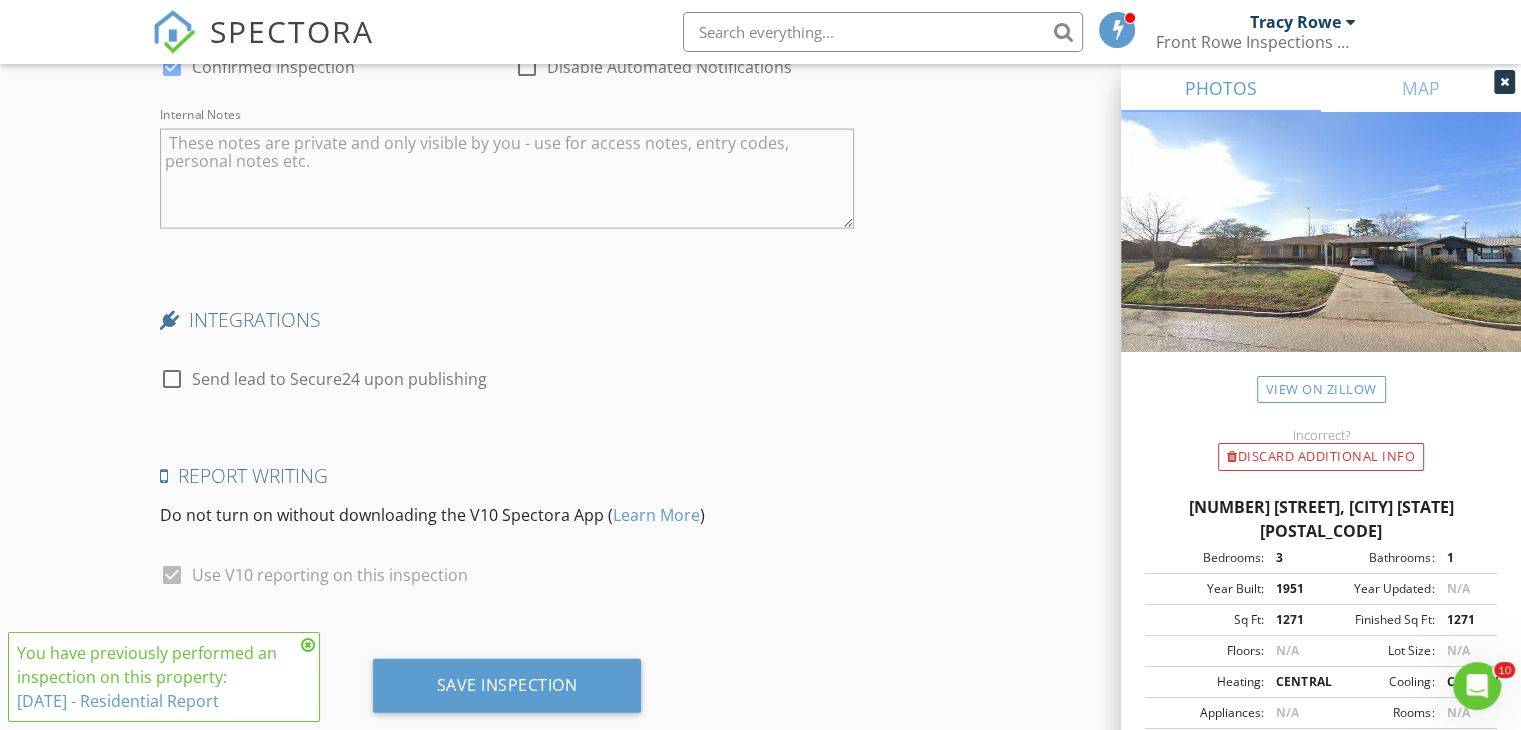 scroll, scrollTop: 4338, scrollLeft: 0, axis: vertical 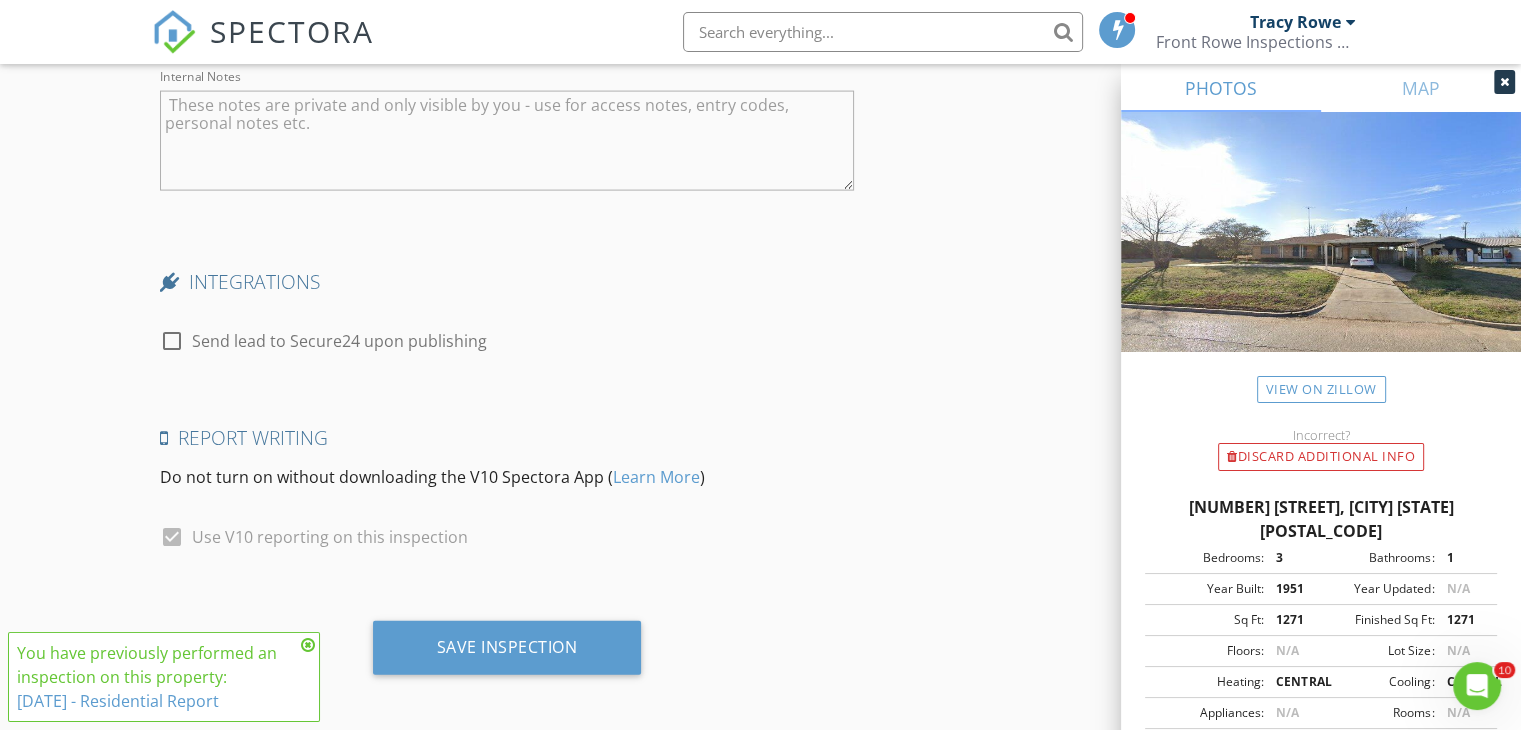 click on "check_box Use V10 reporting on this inspection" at bounding box center (388, 539) 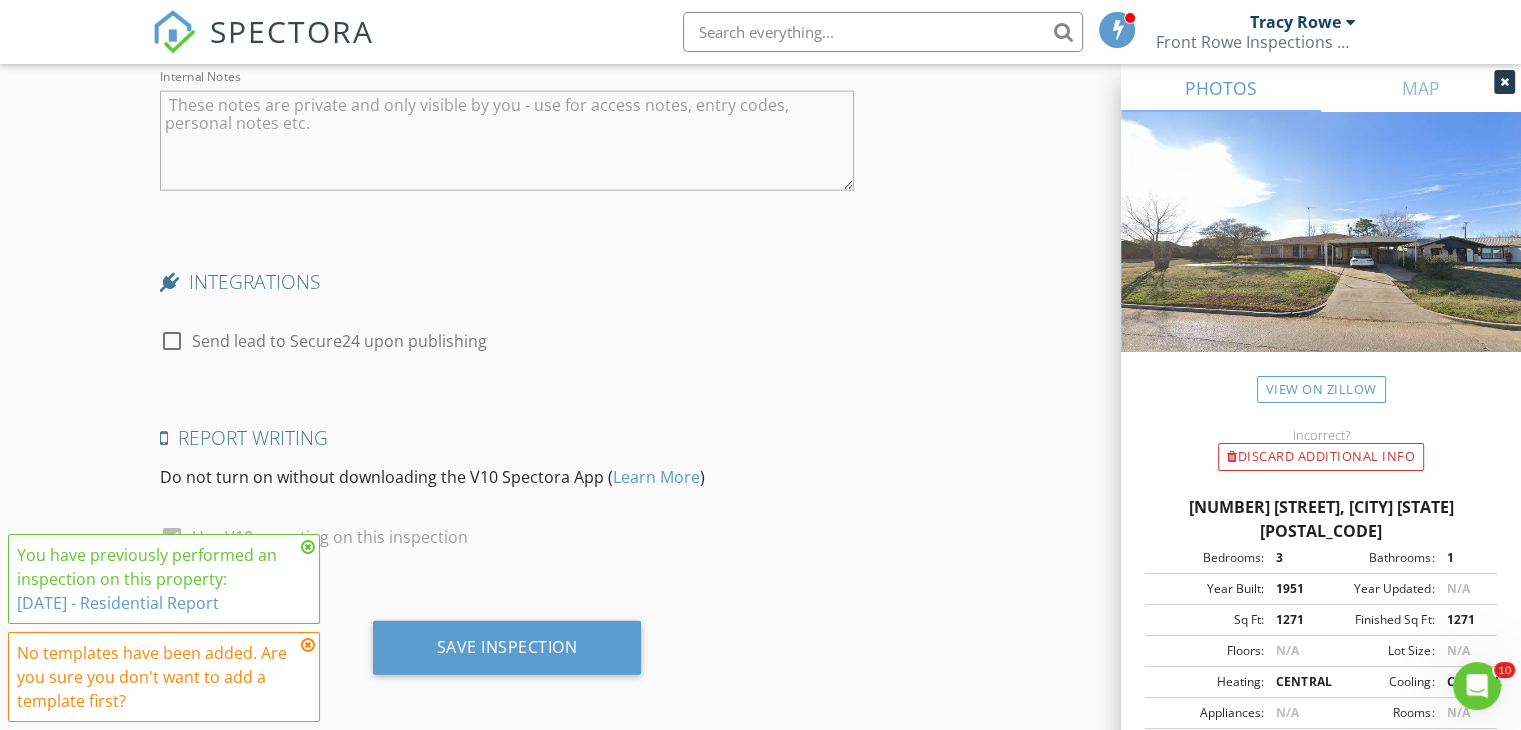 click at bounding box center (308, 645) 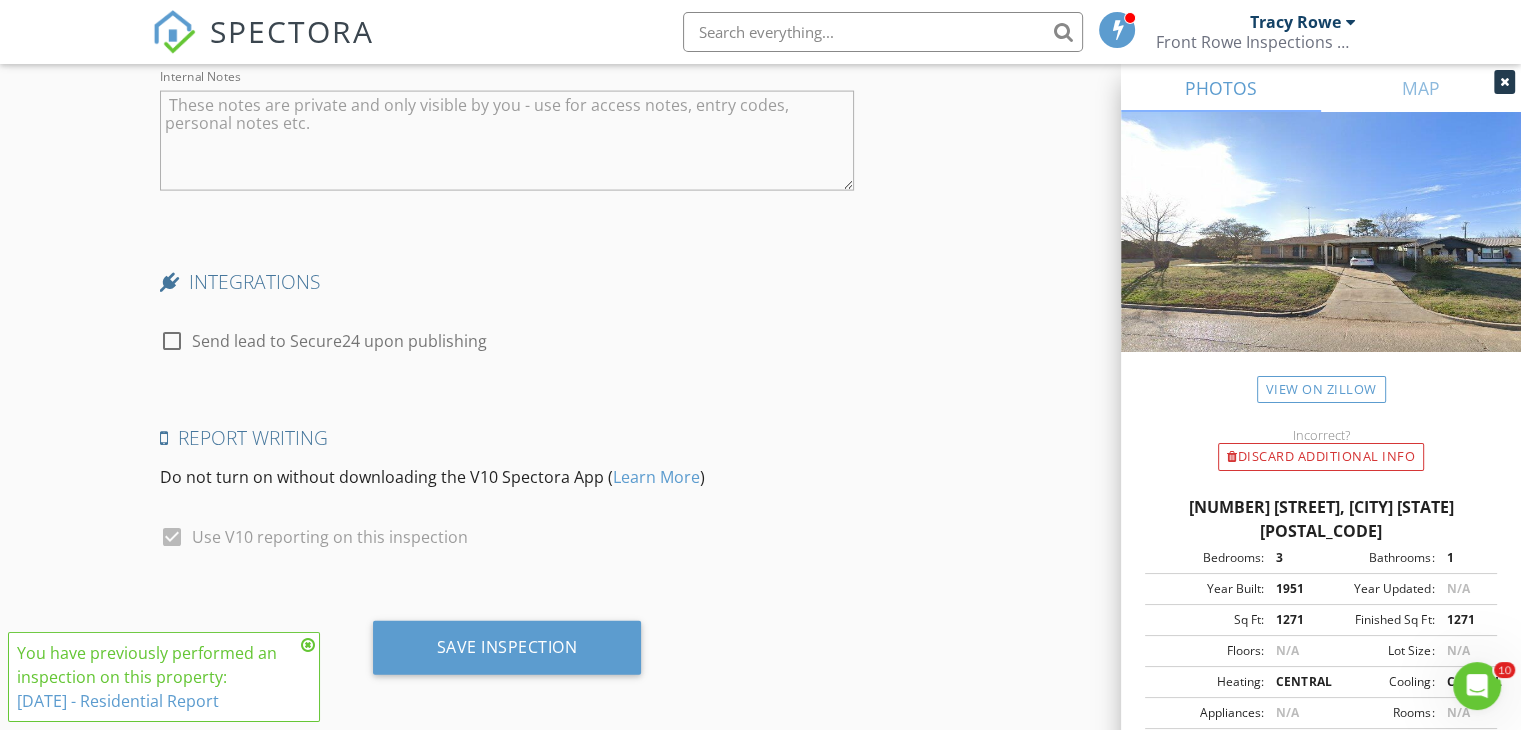 click at bounding box center [308, 645] 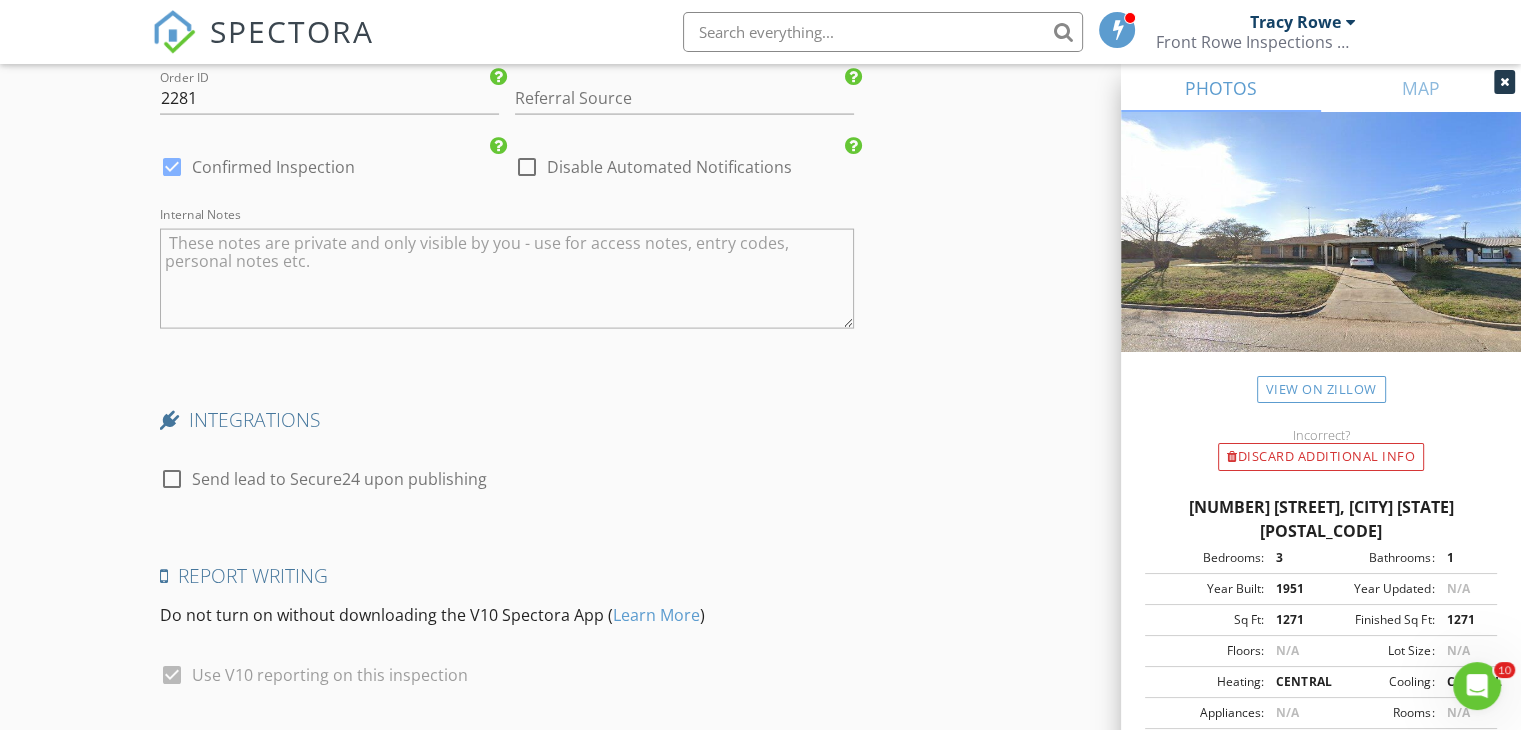 scroll, scrollTop: 4338, scrollLeft: 0, axis: vertical 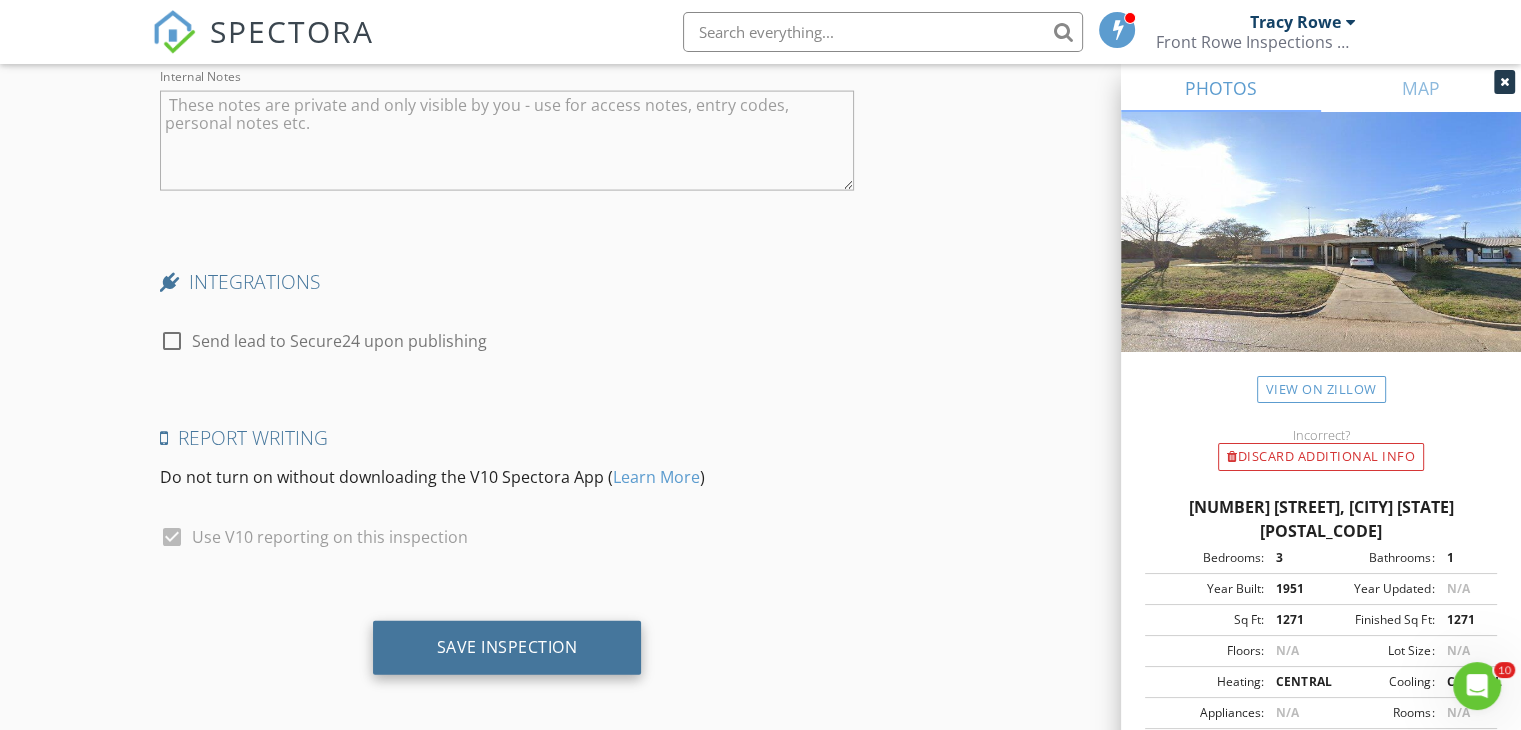 click on "Save Inspection" at bounding box center [507, 647] 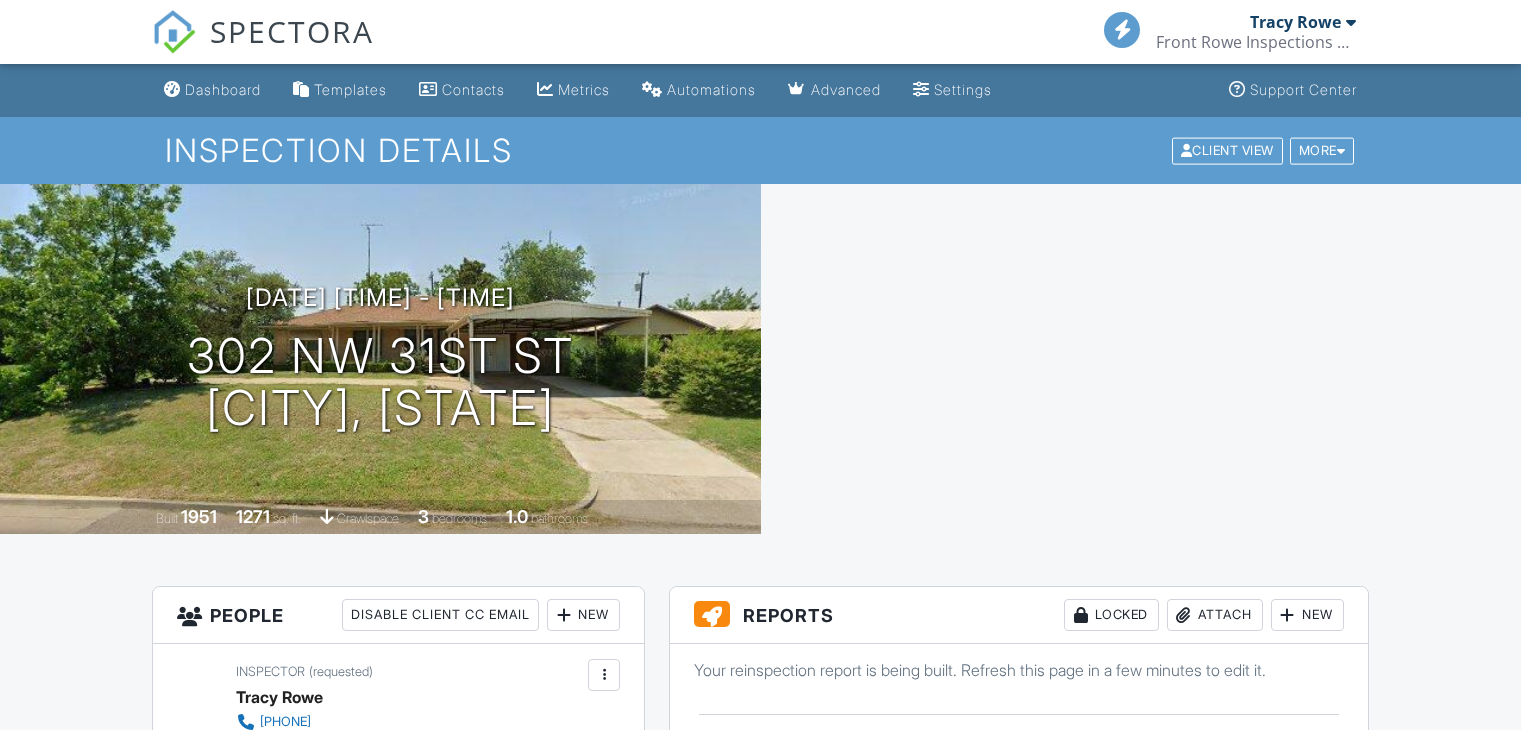 scroll, scrollTop: 0, scrollLeft: 0, axis: both 